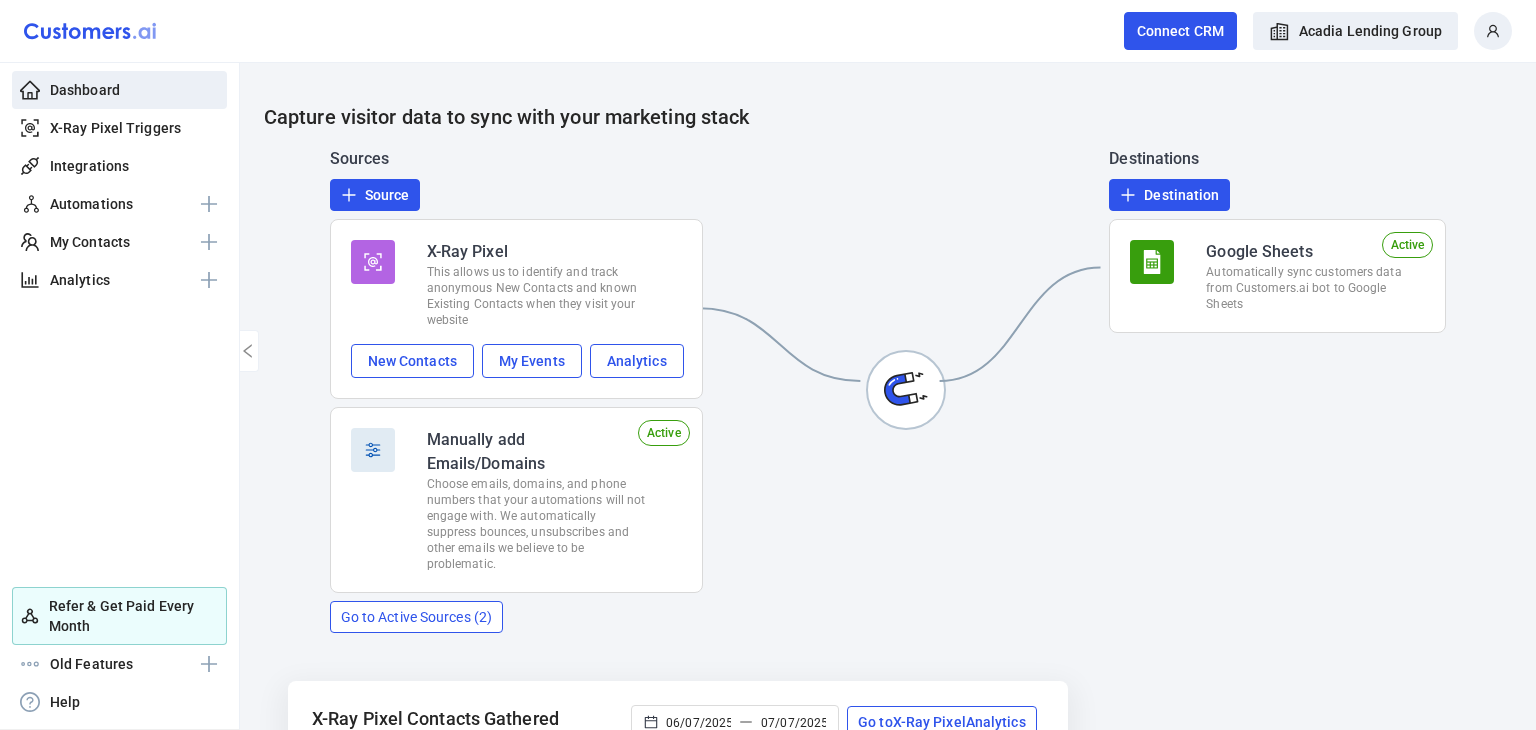 scroll, scrollTop: 0, scrollLeft: 0, axis: both 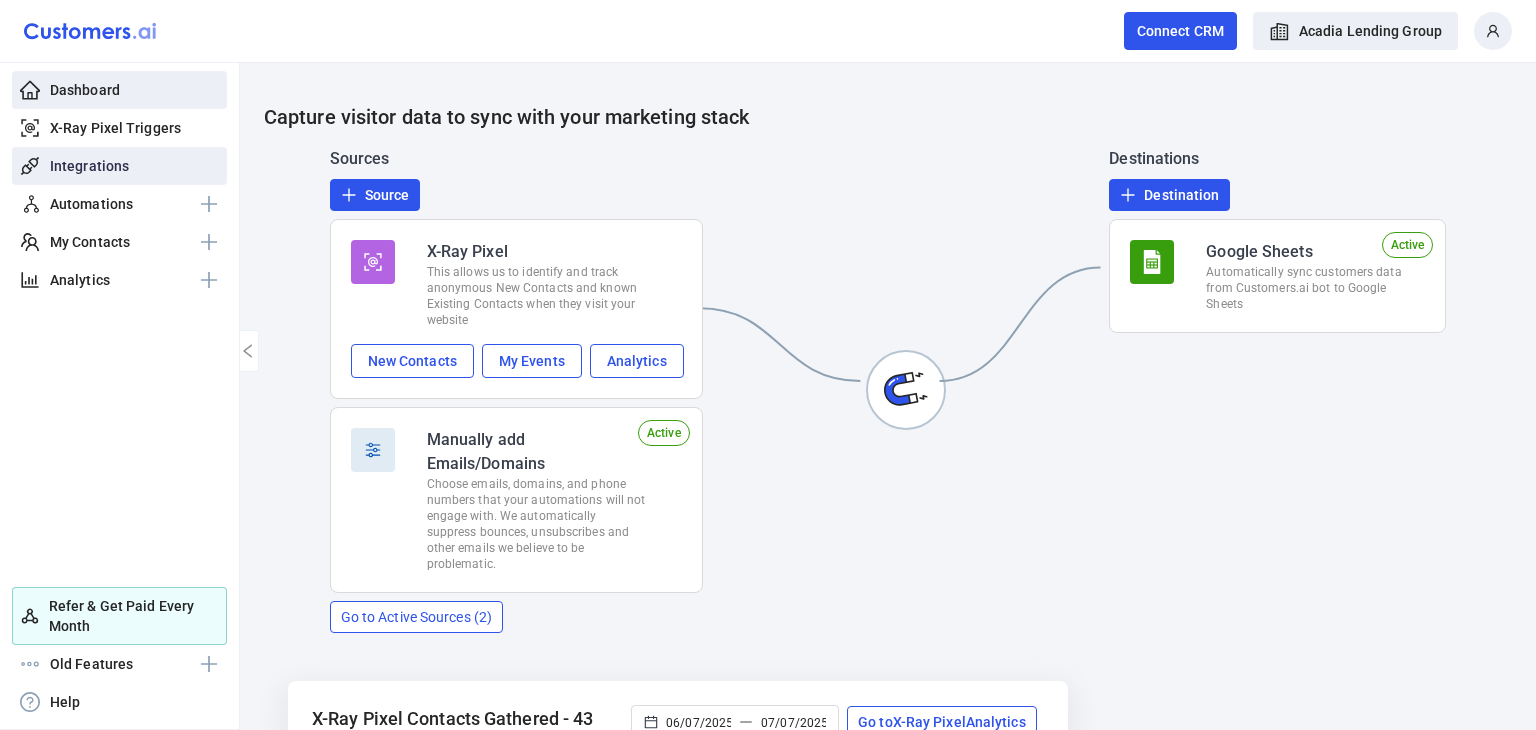 click on "Integrations" at bounding box center [89, 166] 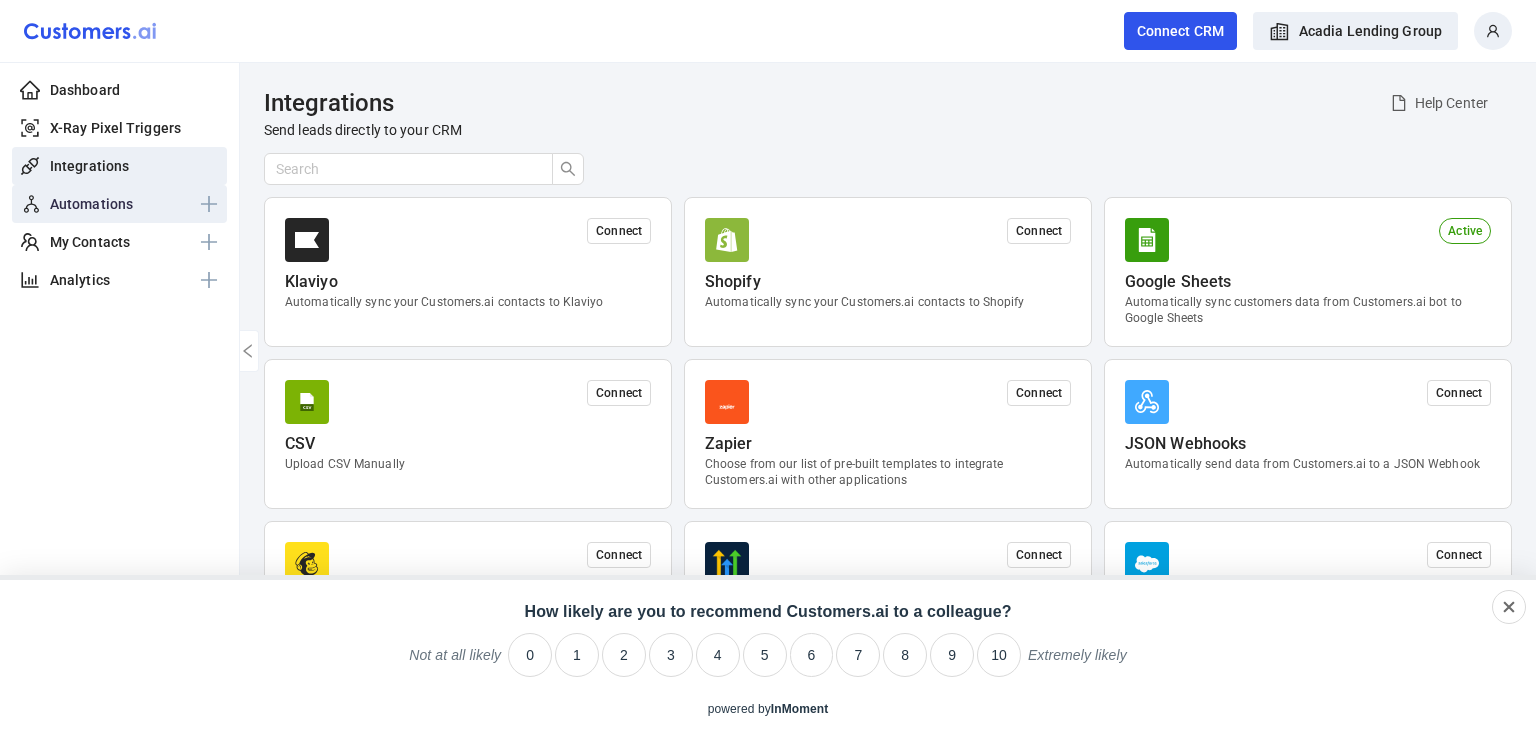 click on "Automations" at bounding box center [91, 204] 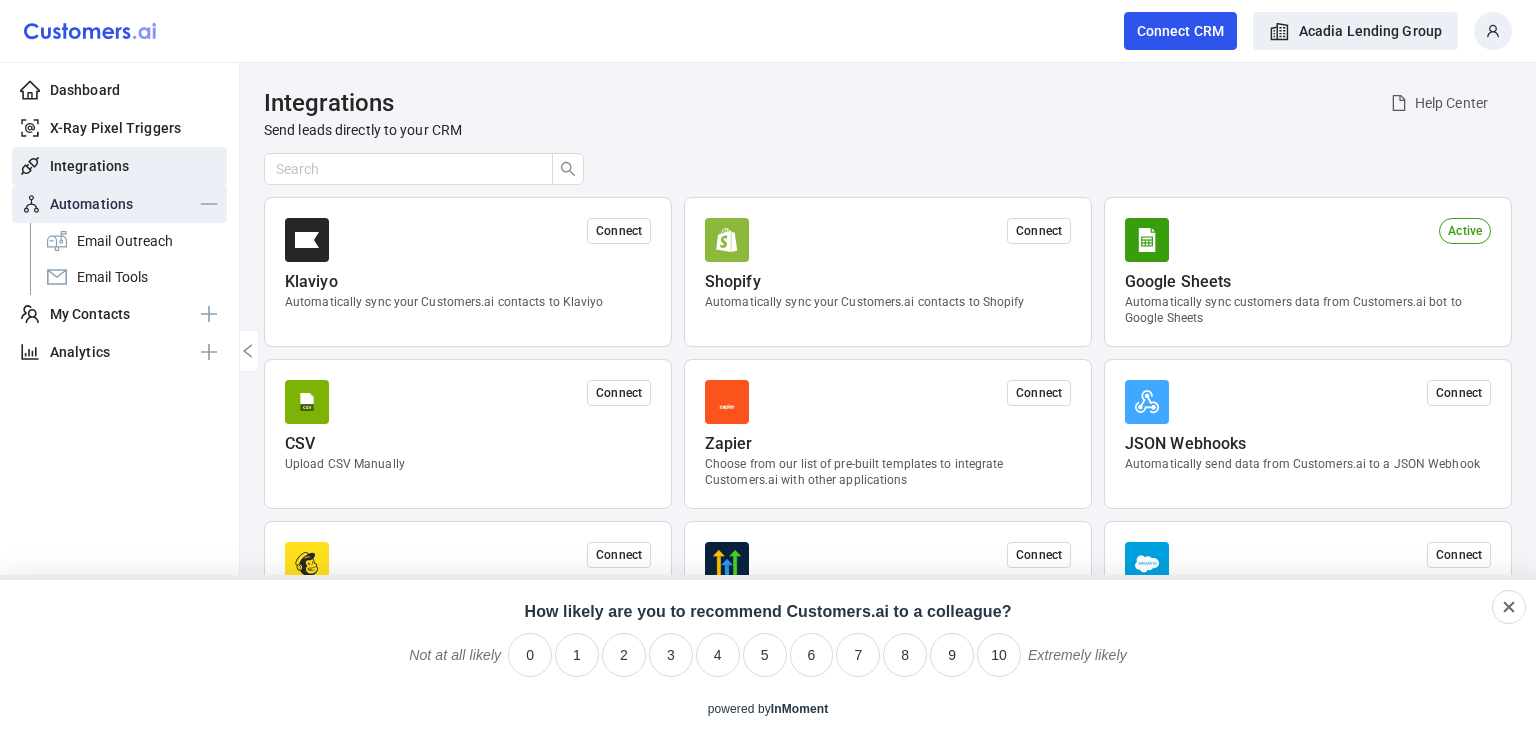 click on "Automations" at bounding box center [91, 204] 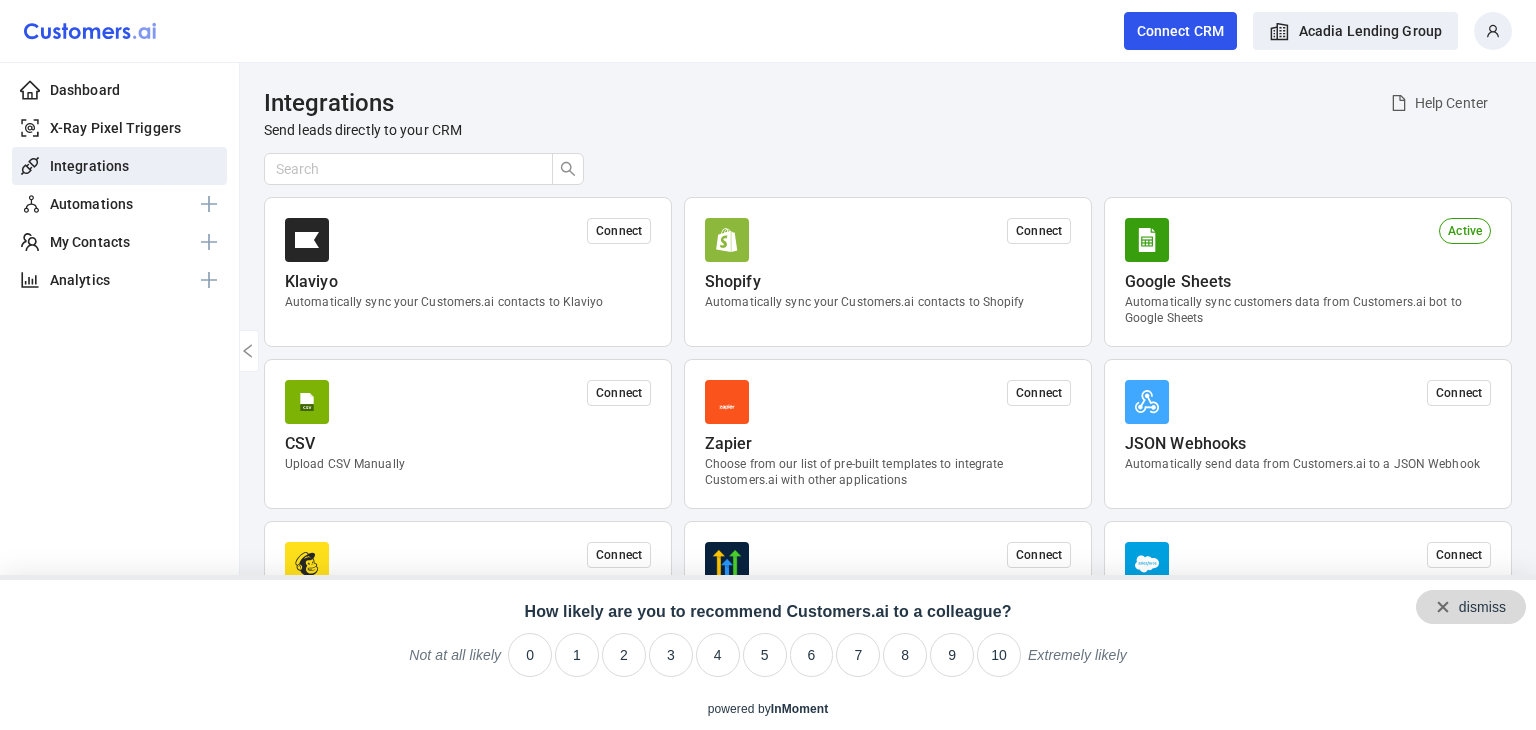 click on "dismiss" at bounding box center (1471, 607) 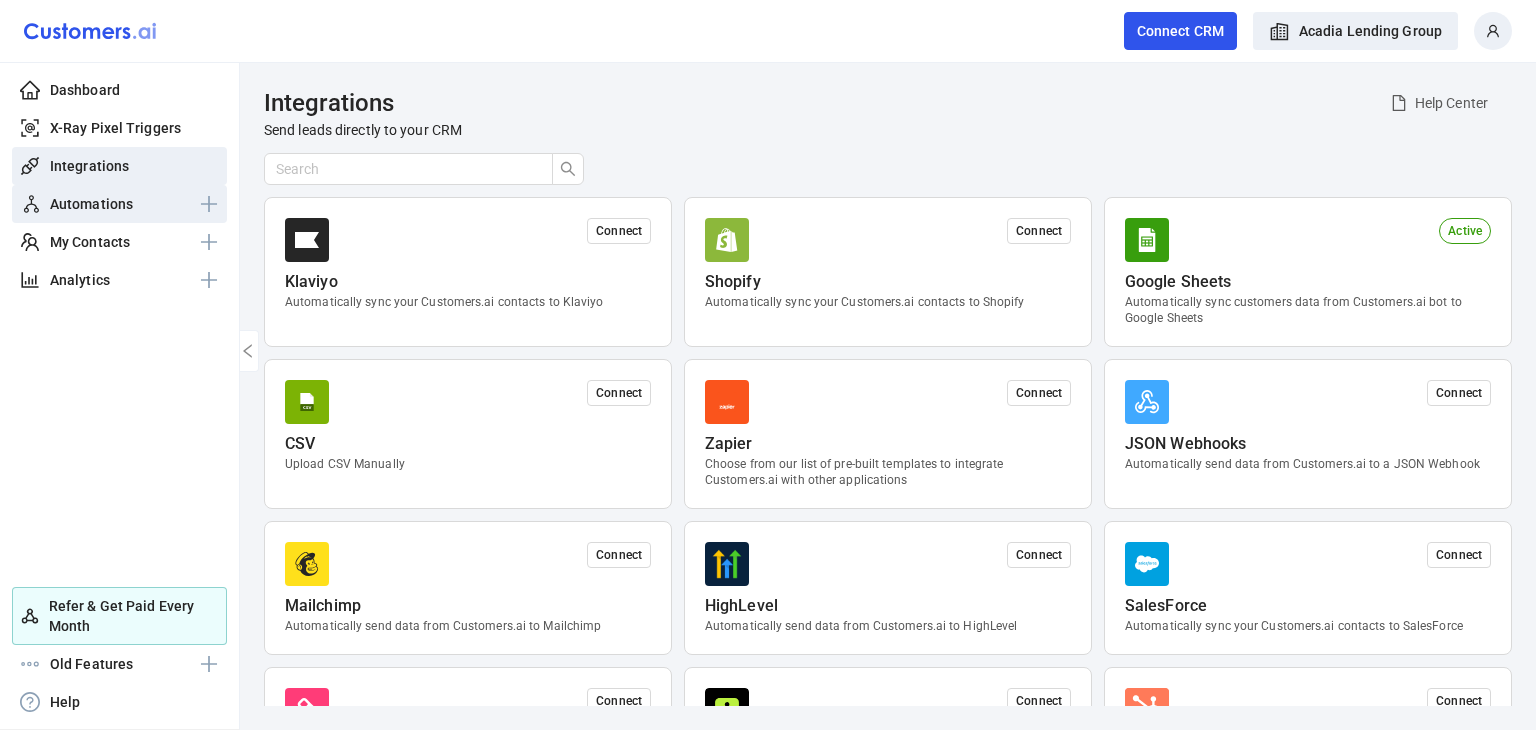 click on "Automations" at bounding box center (119, 204) 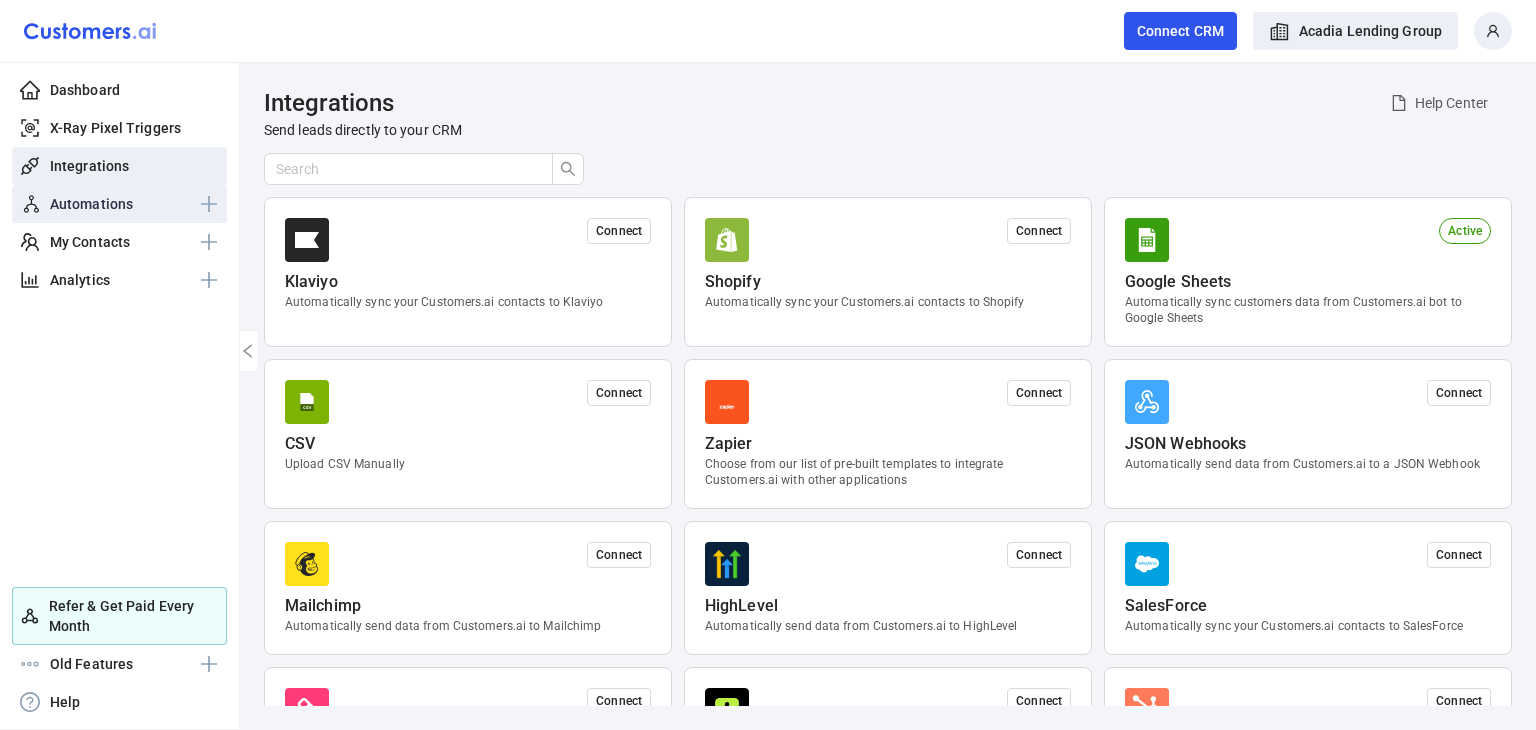 click on "Automations" at bounding box center (91, 204) 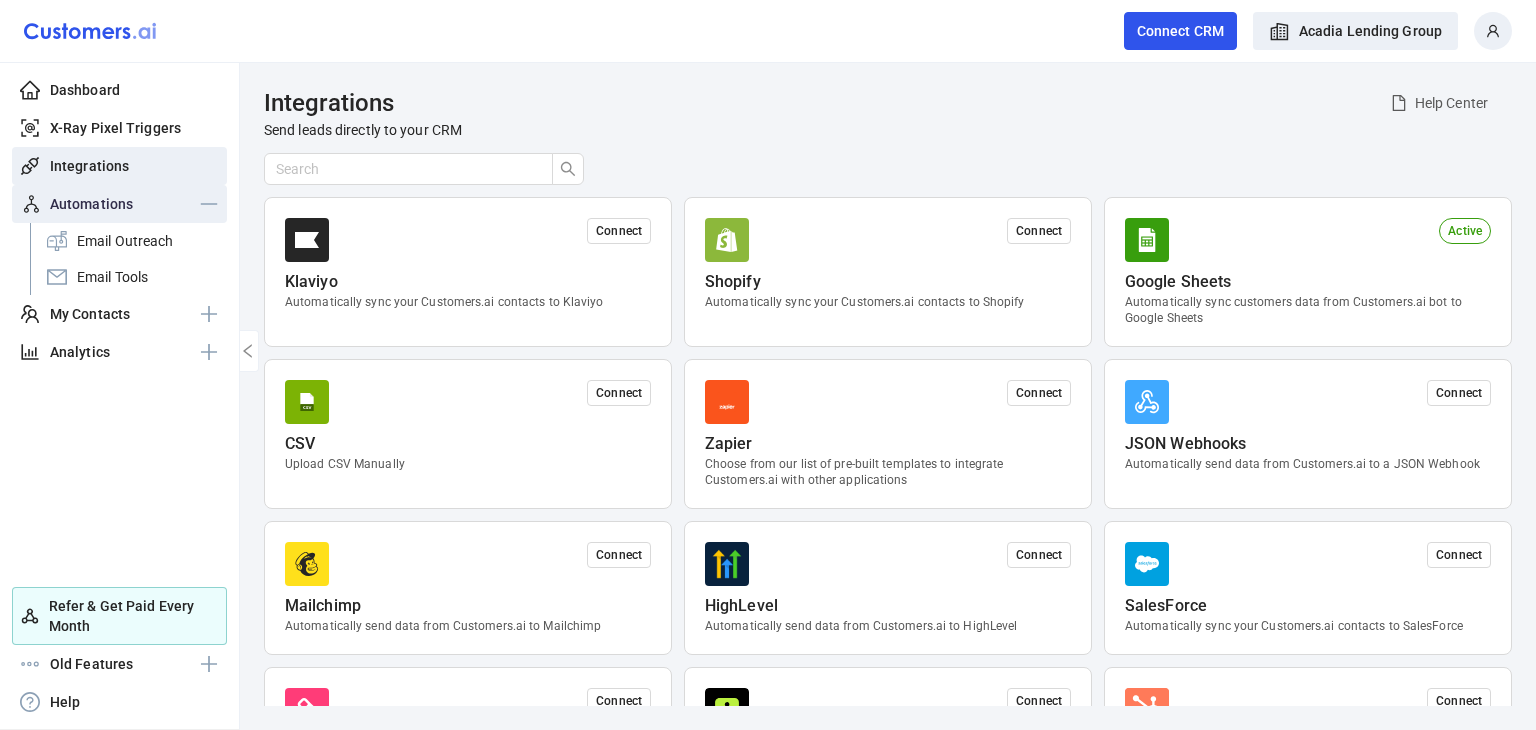click on "Automations" at bounding box center [91, 204] 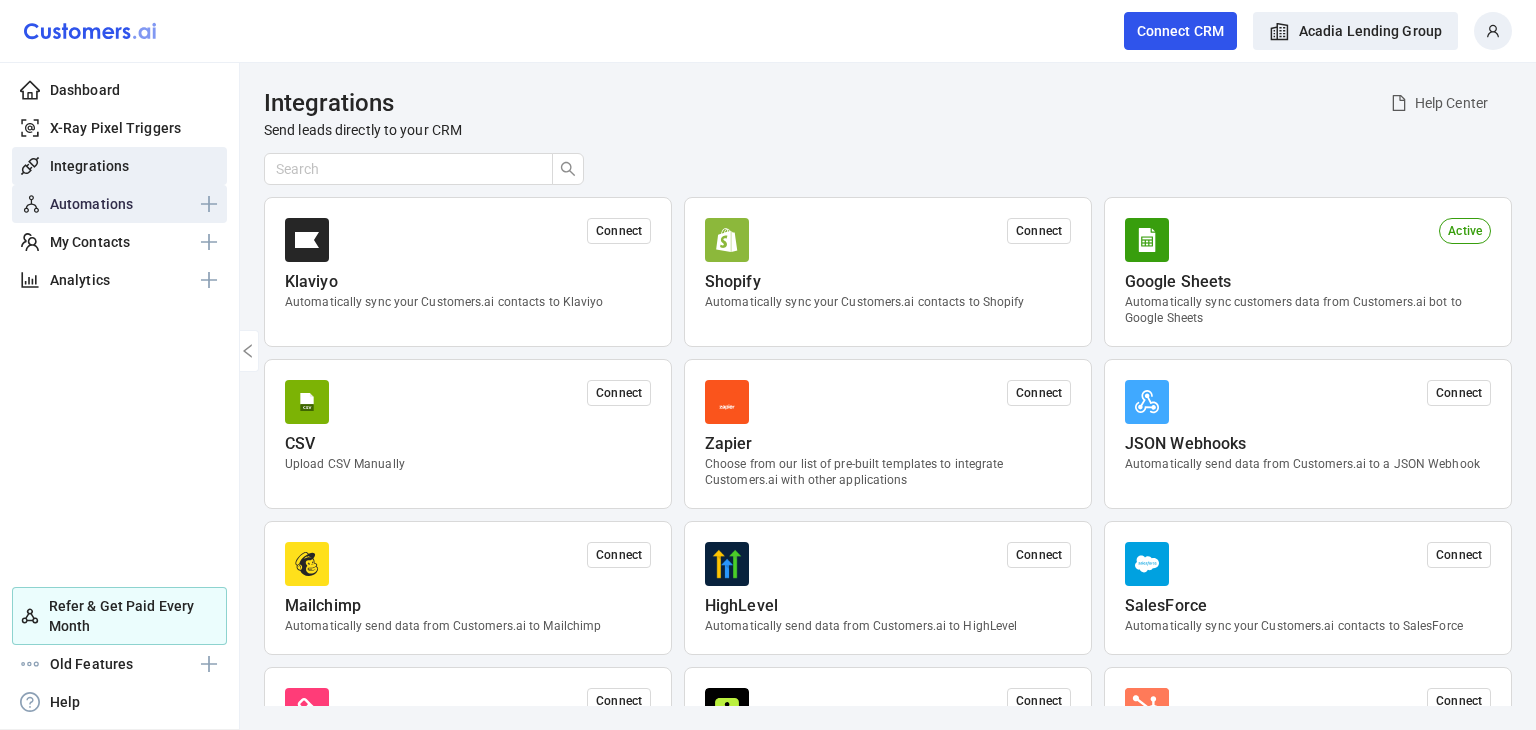 click on "Automations" at bounding box center [91, 204] 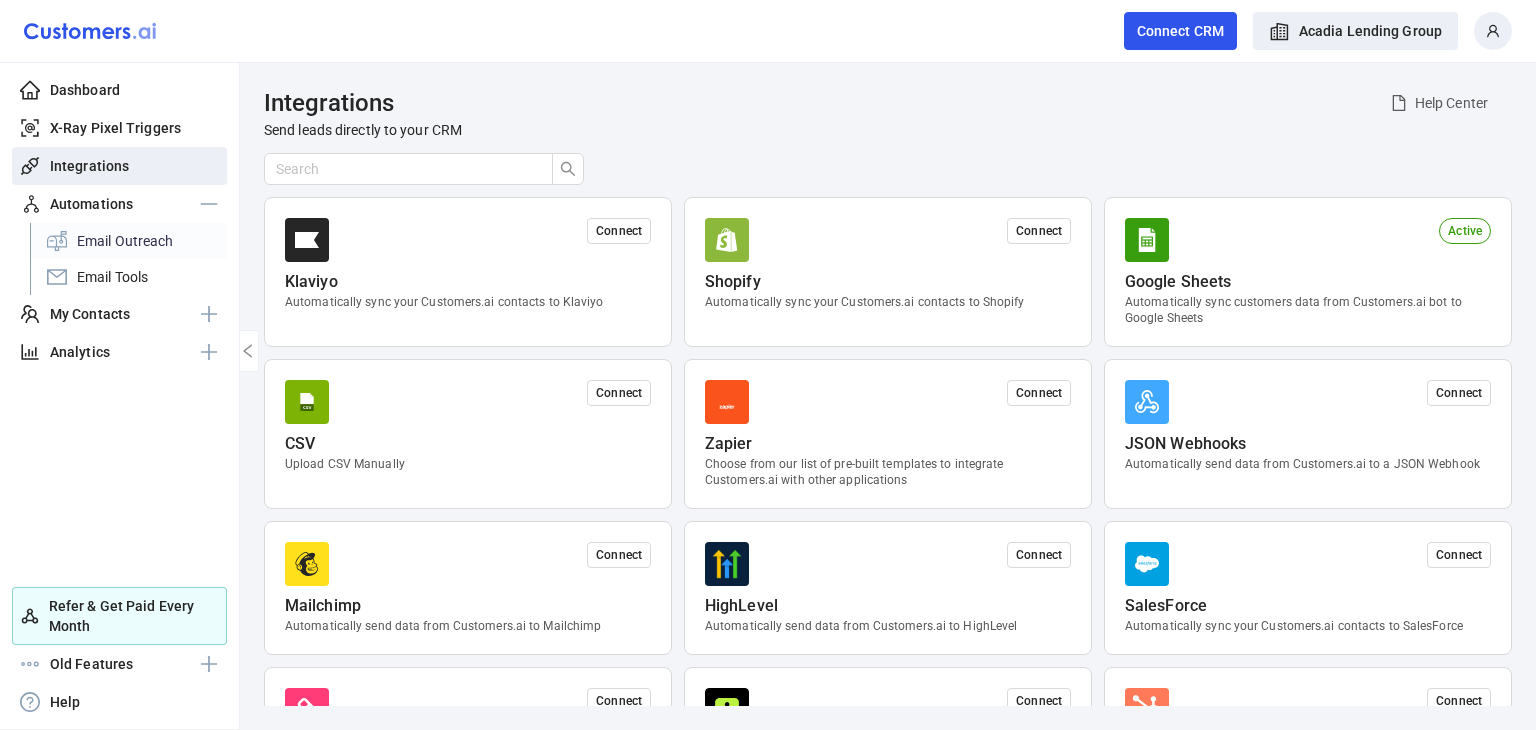 click on "Email Outreach" at bounding box center (128, 241) 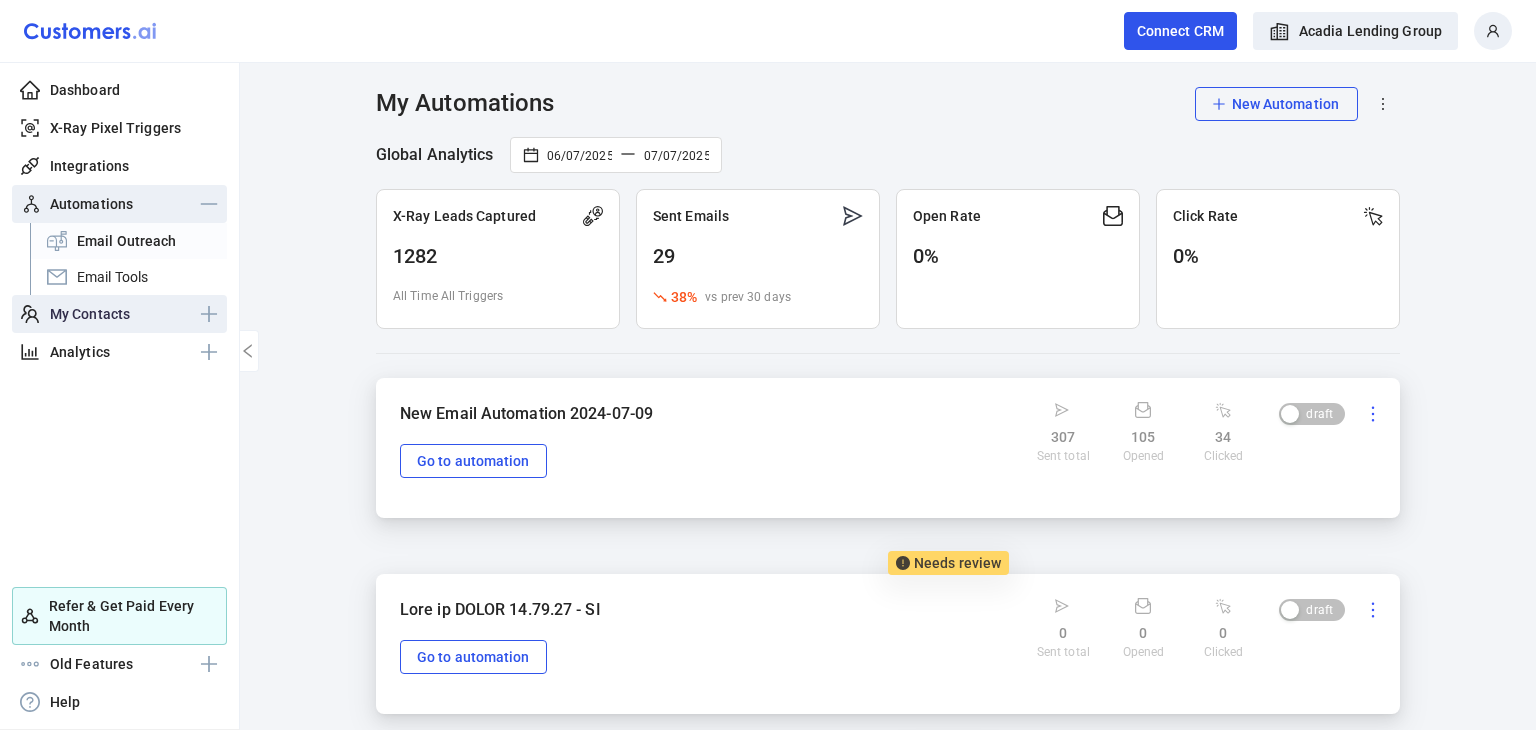 click on "My Contacts" at bounding box center (90, 314) 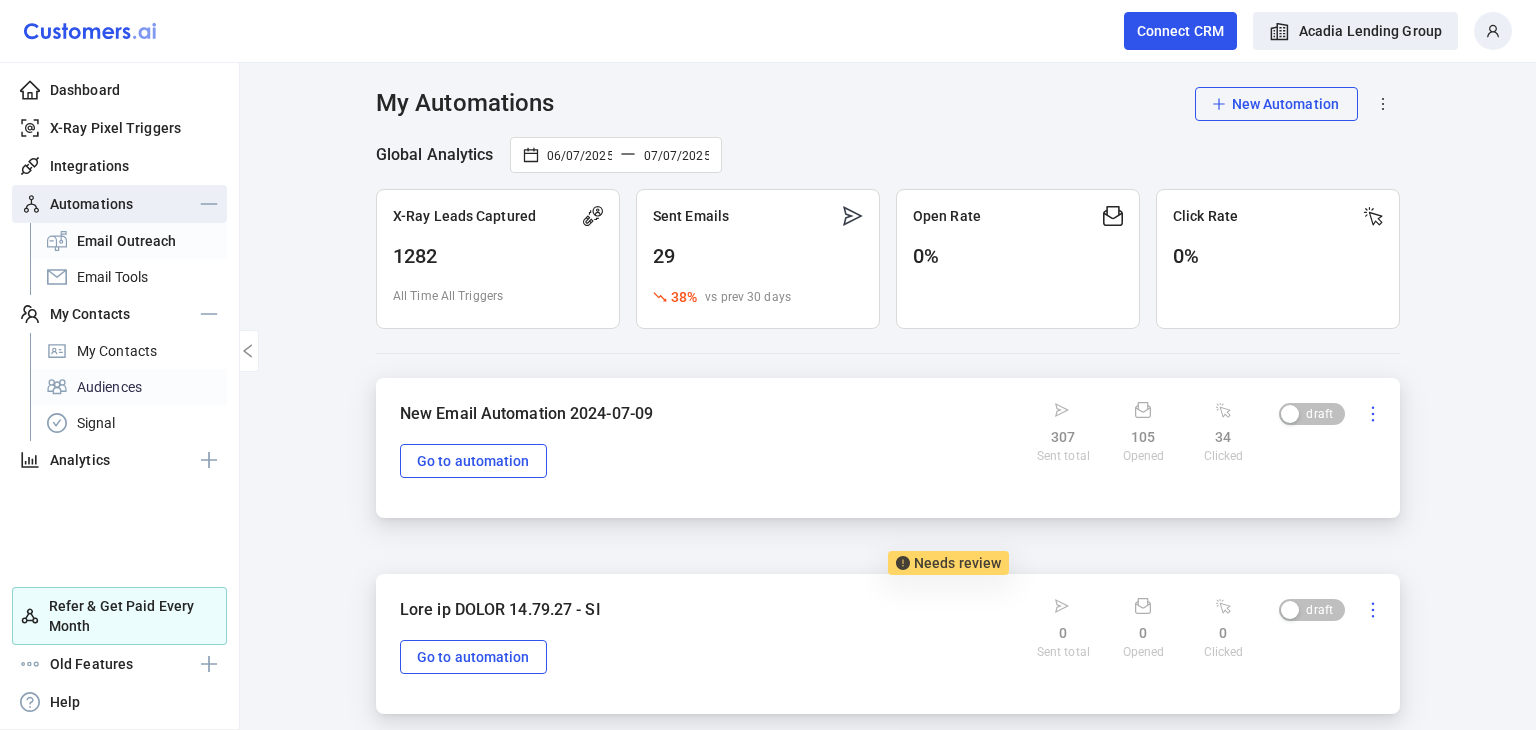 click on "Audiences" at bounding box center (128, 387) 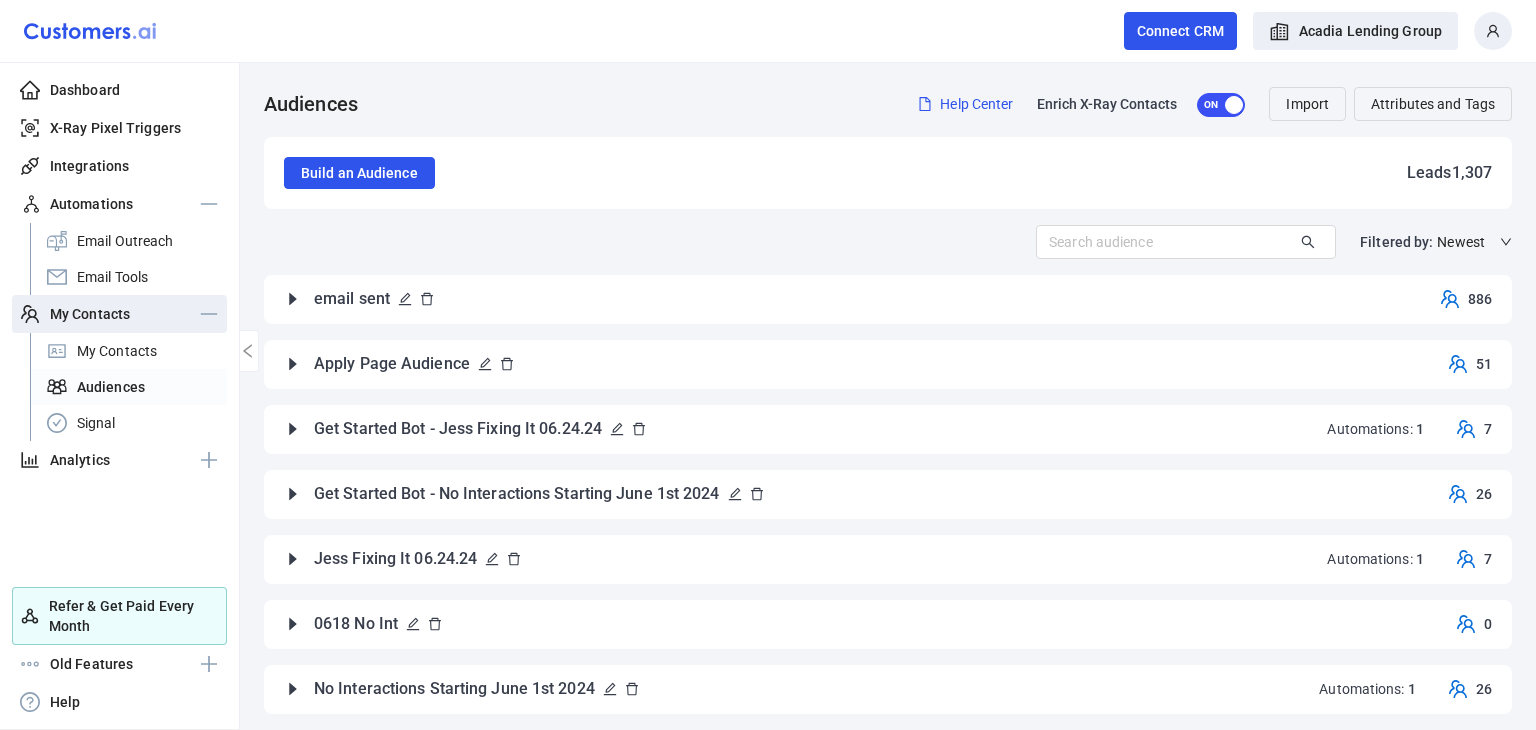 click at bounding box center (292, 299) 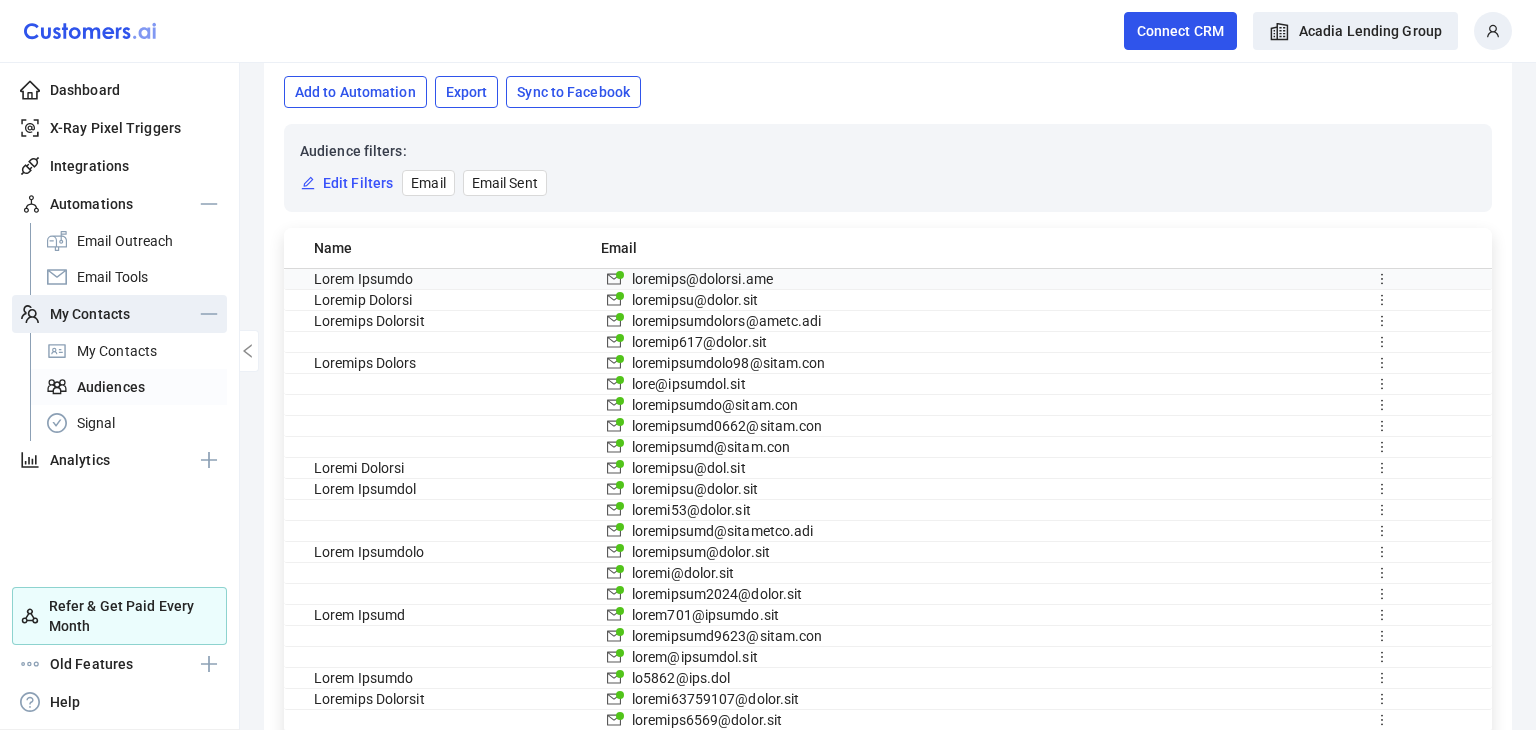 scroll, scrollTop: 311, scrollLeft: 0, axis: vertical 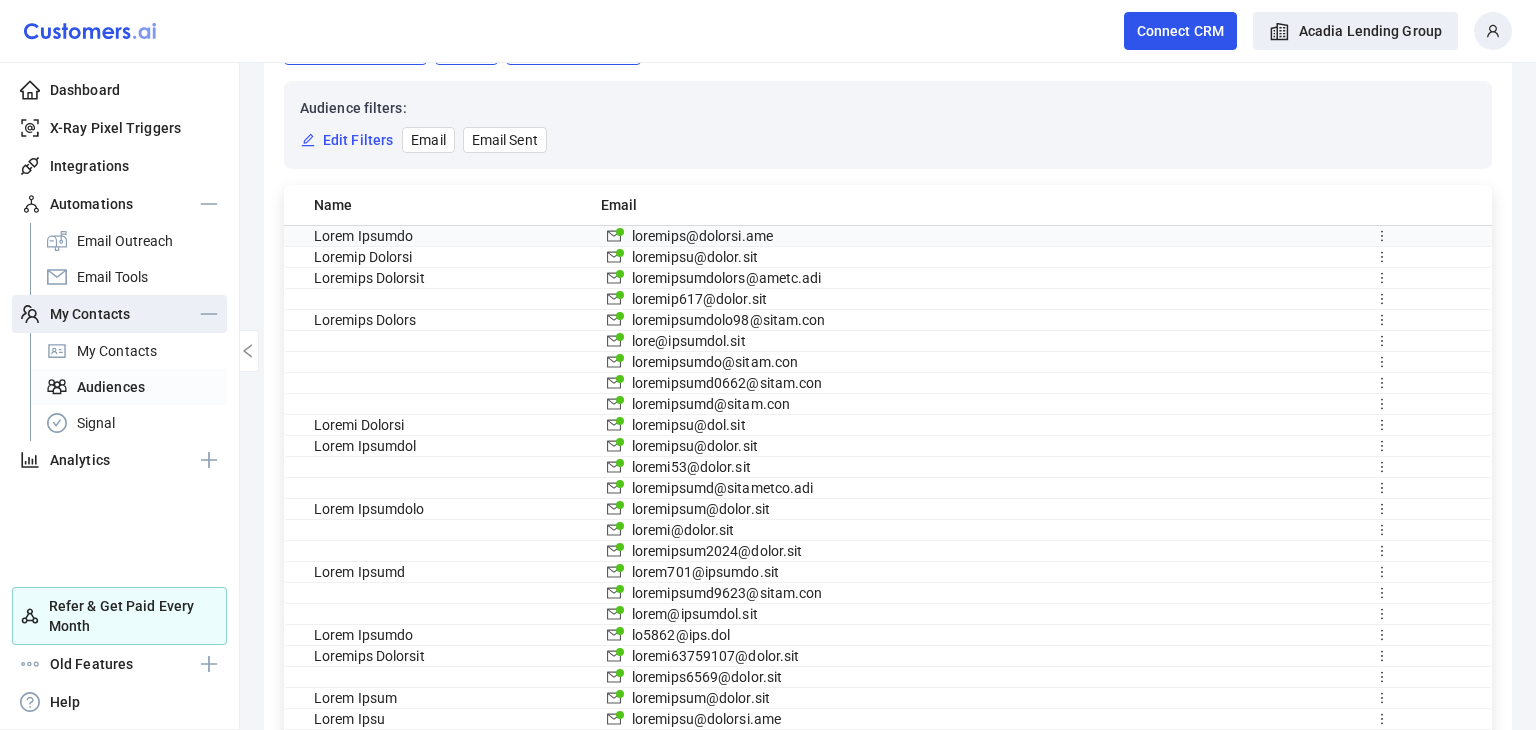 click at bounding box center (1382, 236) 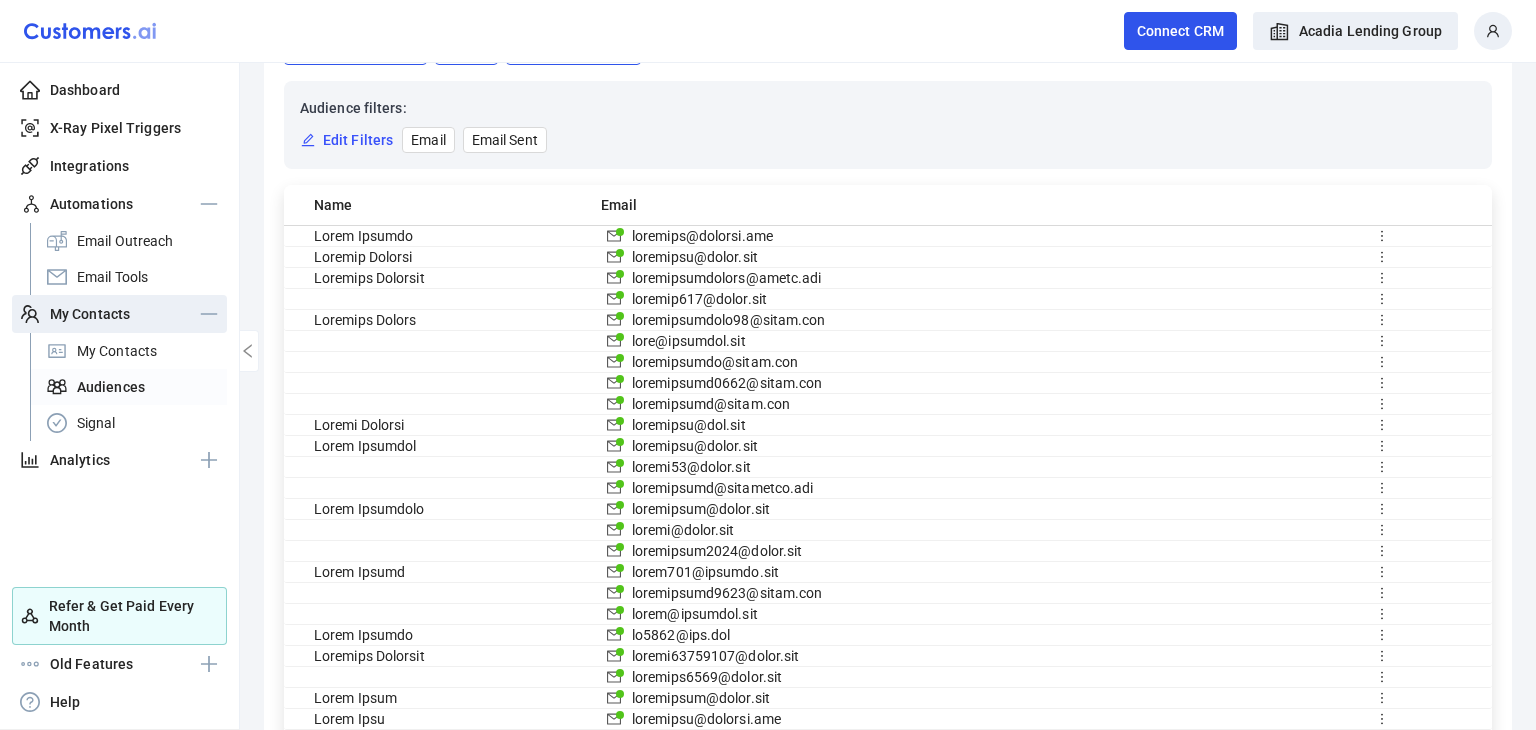 click on "Lor ip Dolorsitam Consec Adip el Seddoeiu Temporin utlabor: Etdo Magnaal   enima   Minim Veni Quis Nostr Exerc Ullamco laborisn@aliquip.exe Commodo Consequ duisautei@inrep.vol Velitess Cillumfu nullapariaturexc@sinto.cup nonproi867@suntc.qui Officiad Mollit animidestlabor27@persp.und omni@istenatu.err voluptatemac@dolor.lau totamremape7283@eaque.ips quaeabilloi@verit.qua Archit Beataev dictaexpl@nem.eni Ipsam Quiavolu aspernatu@autod.fug conseq86@magni.dol eosrationes@nesciuntn.por Quisq Doloremad numquameiu@modit.inc magnam@quaer.eti minussolut8682@nobis.eli Optio Cumque nihil583@impedit.quo placeatface4458@possi.ass repel@temporib.aut Quibu Officii de4671@rer.nec Saepeeve Voluptat repudi71179935@recus.ita earumhic7036@tenet.sap Delec Reici voluptatib@maior.ali Perfe Dolo asperiore@repella.min Nostru Exer ullamcorpor@susci.lab aliquidc@consequ.qui Maximemo Molesti harumquidemrer@facil.exp distinctionamli@tempo.cum solutanob7570@elige.opt Cumqu Nihilimp minusquodmaxi@place.fac Possimus Omnislorem Ipsumd Sita" at bounding box center [888, 688] 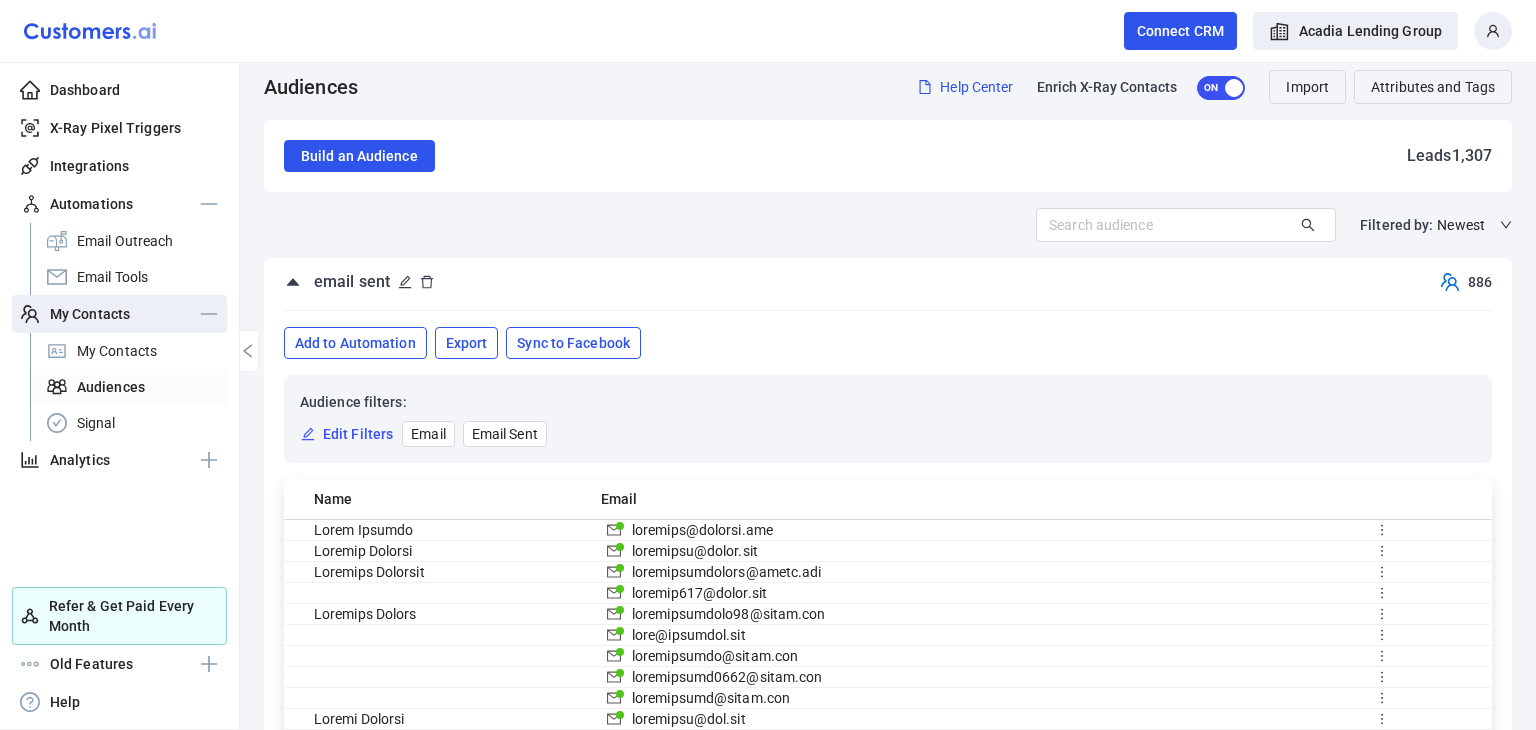 scroll, scrollTop: 0, scrollLeft: 0, axis: both 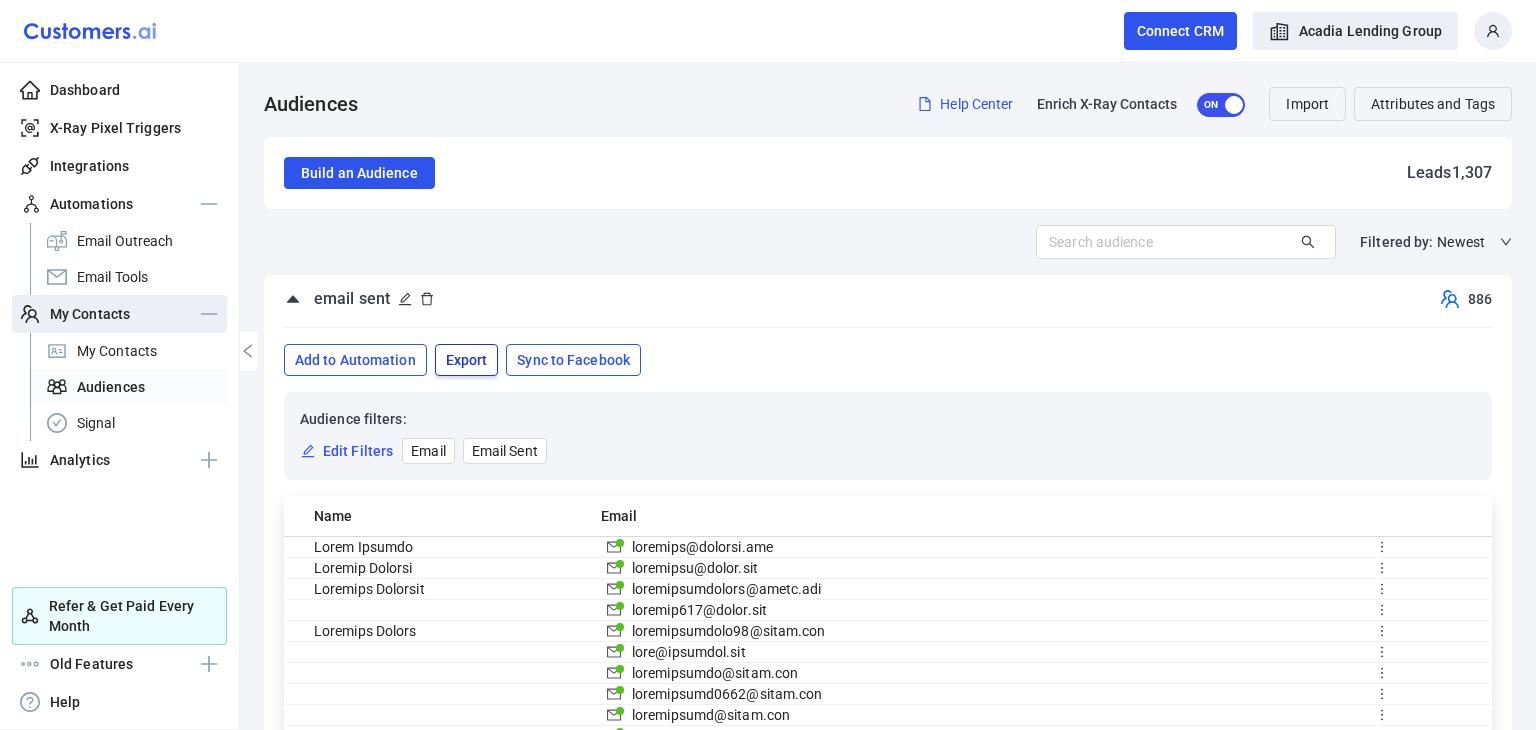 click on "Export" at bounding box center (467, 360) 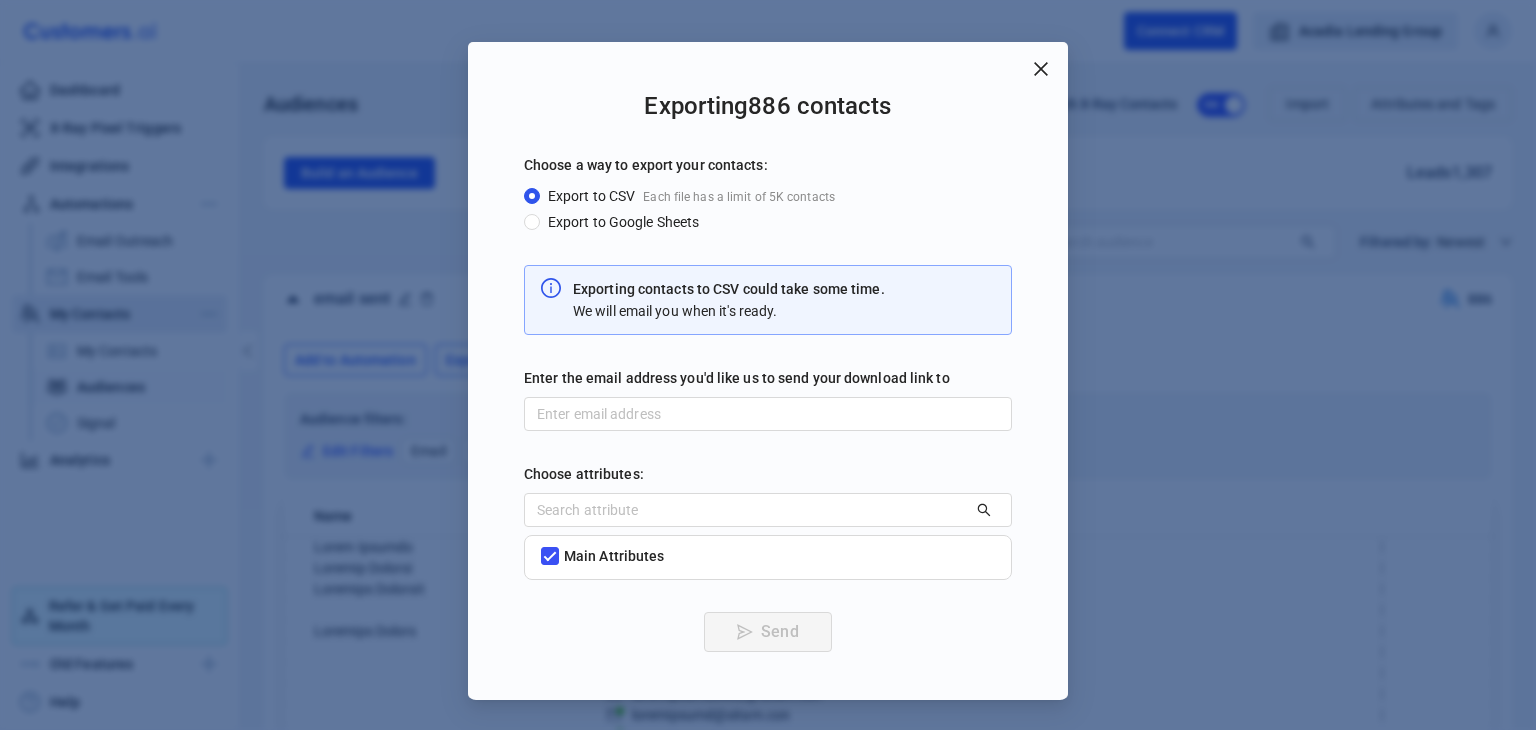click on "Loremipsu  537   dolorsit Ametco a eli se doeius temp incididu: Utlabo et DOL  Magn aliq eni a minim ve 8Q nostrude Ullamc la Nisial Exeaco Consequat duisaute ir INR volup veli esse cill. Fu null paria exc sint oc'c nonpr. Suntc qui offic deserun mol'a ides la pe unde omni istenatu erro vo Accusa doloremque: Laud Totamremap Eaqu" at bounding box center [768, 371] 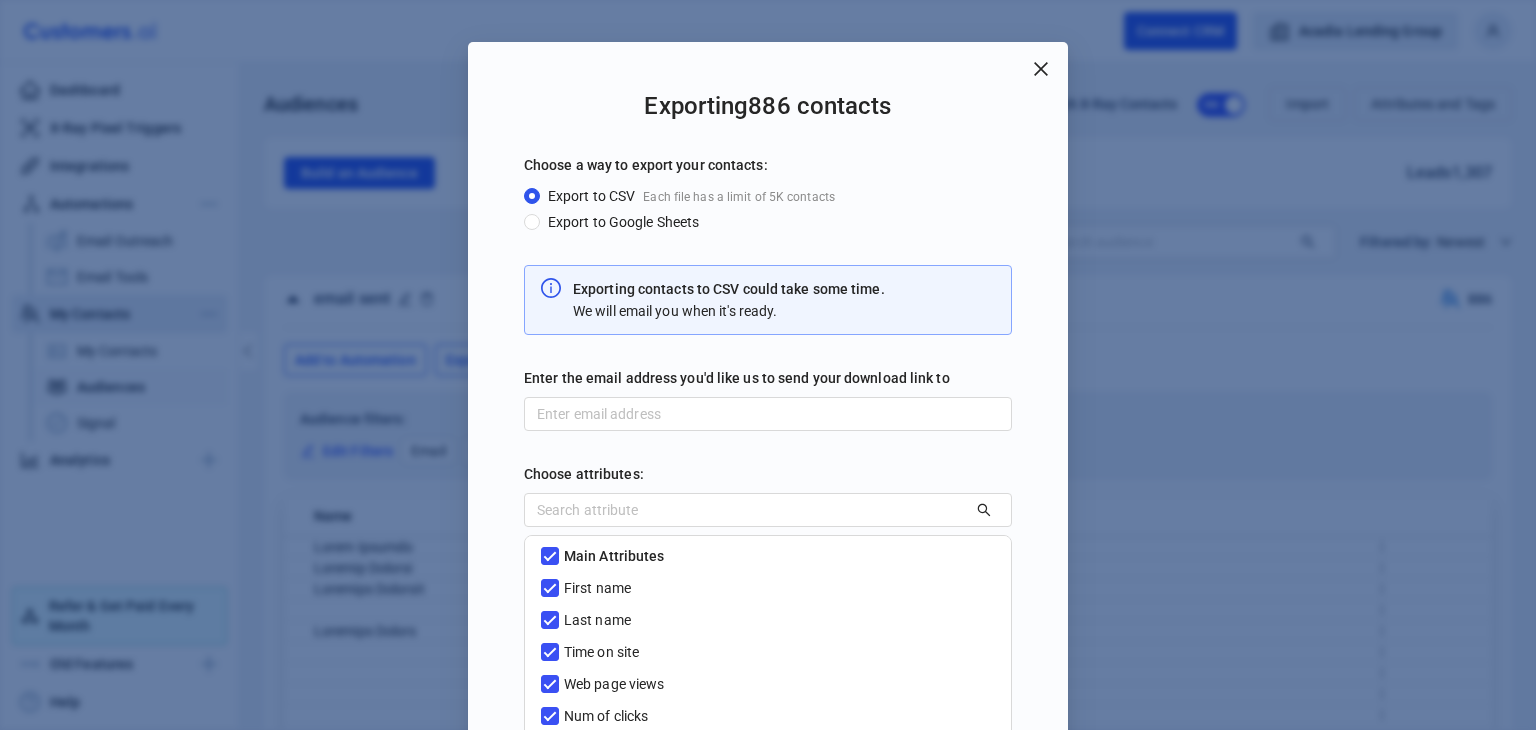 click at bounding box center [1041, 69] 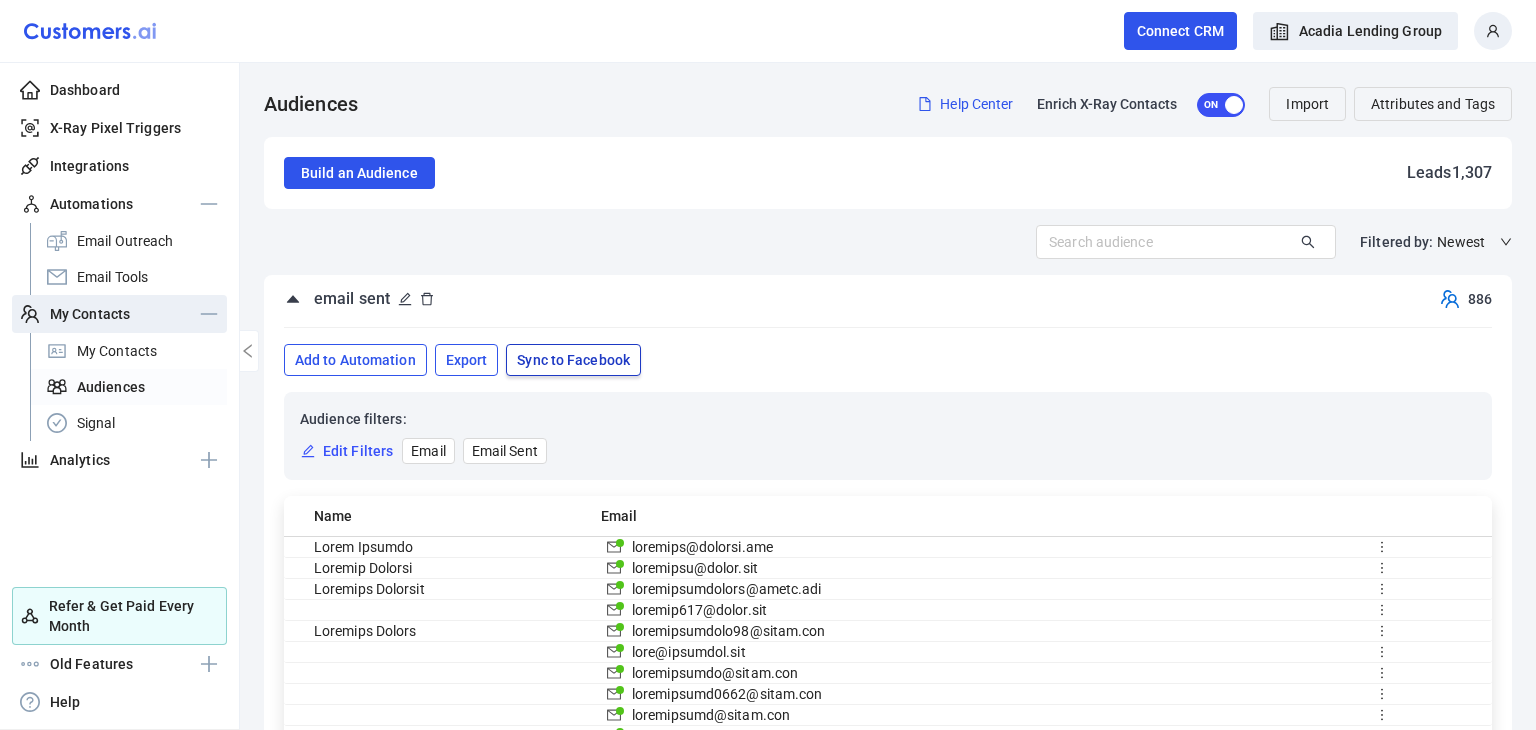 click on "Sync to Facebook" at bounding box center [573, 360] 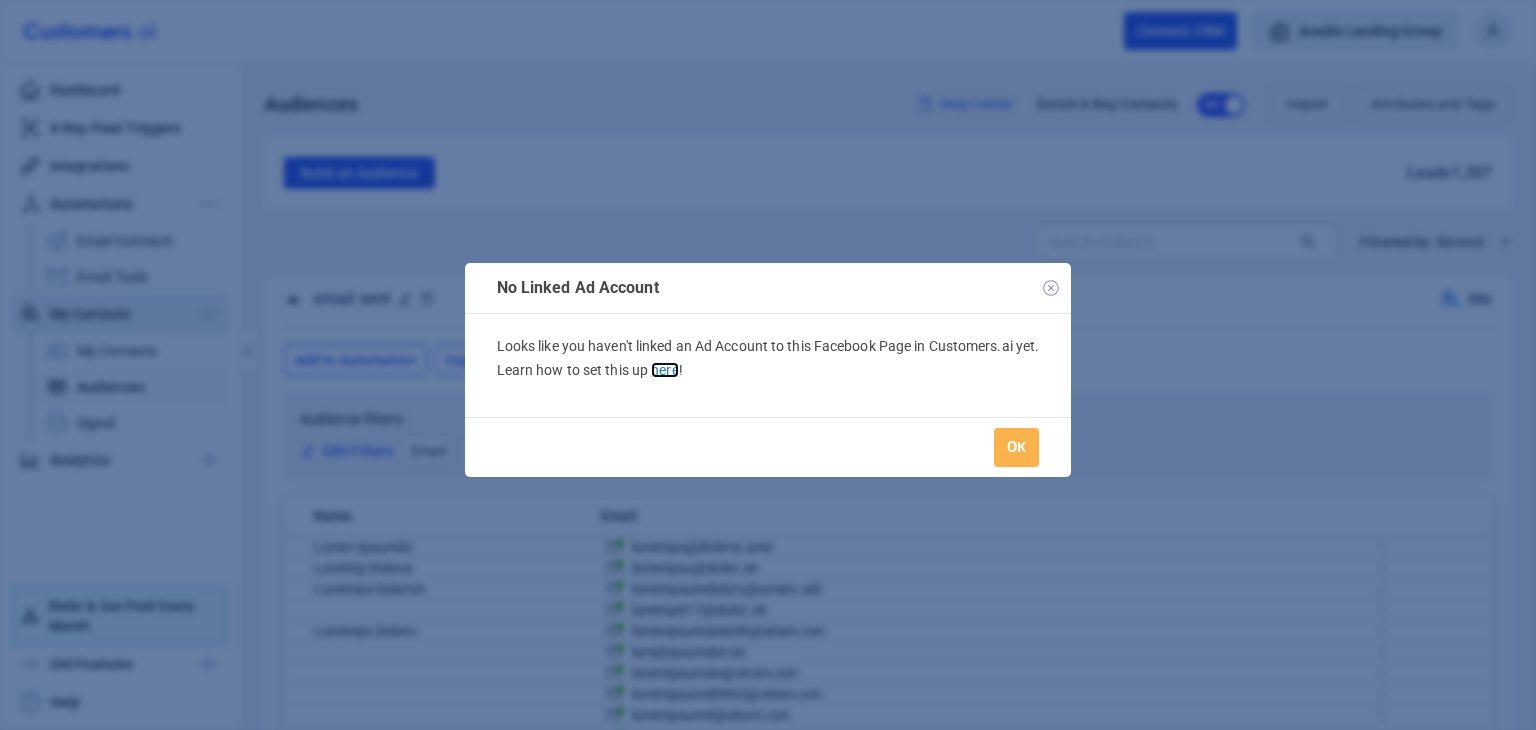 click on "here" at bounding box center [664, 370] 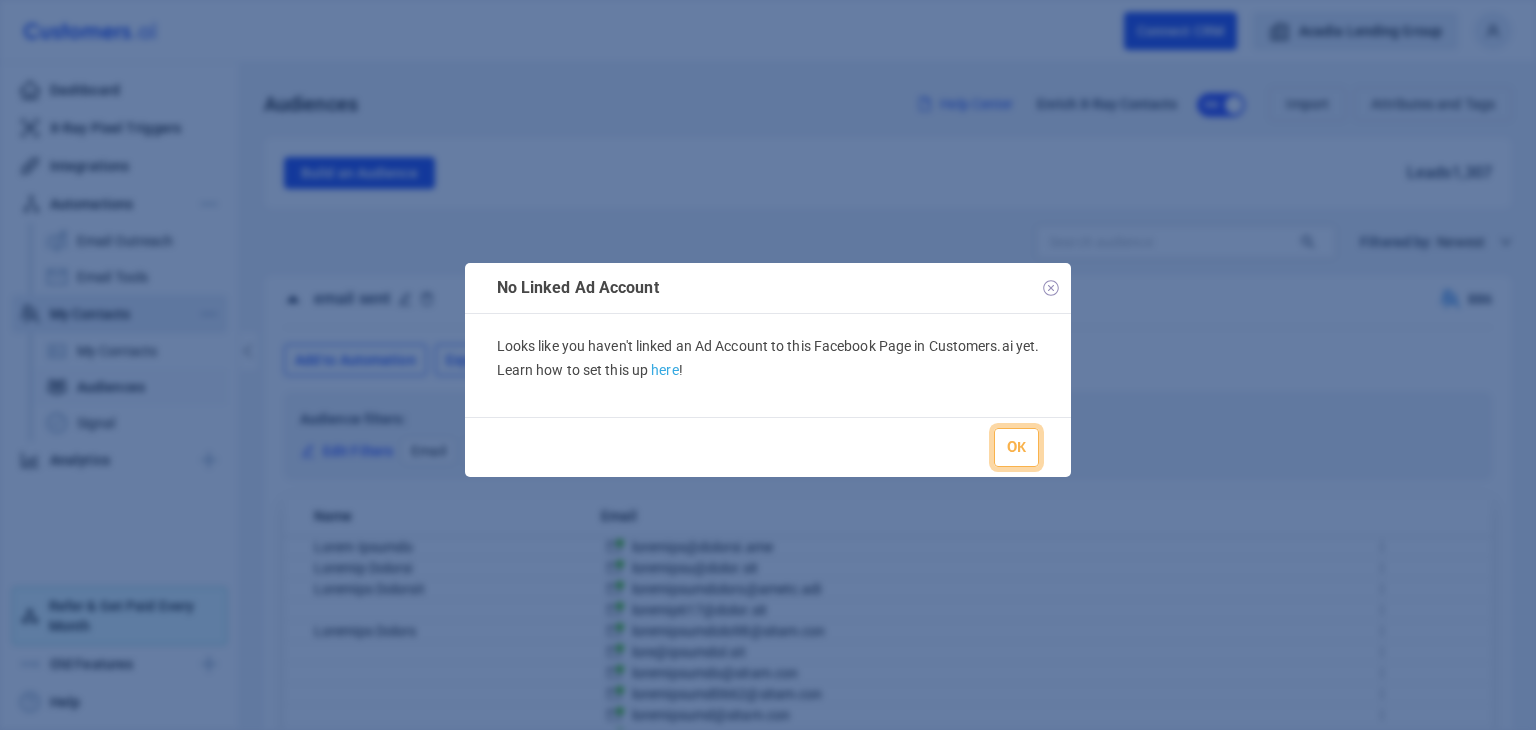 click on "OК" at bounding box center (1016, 448) 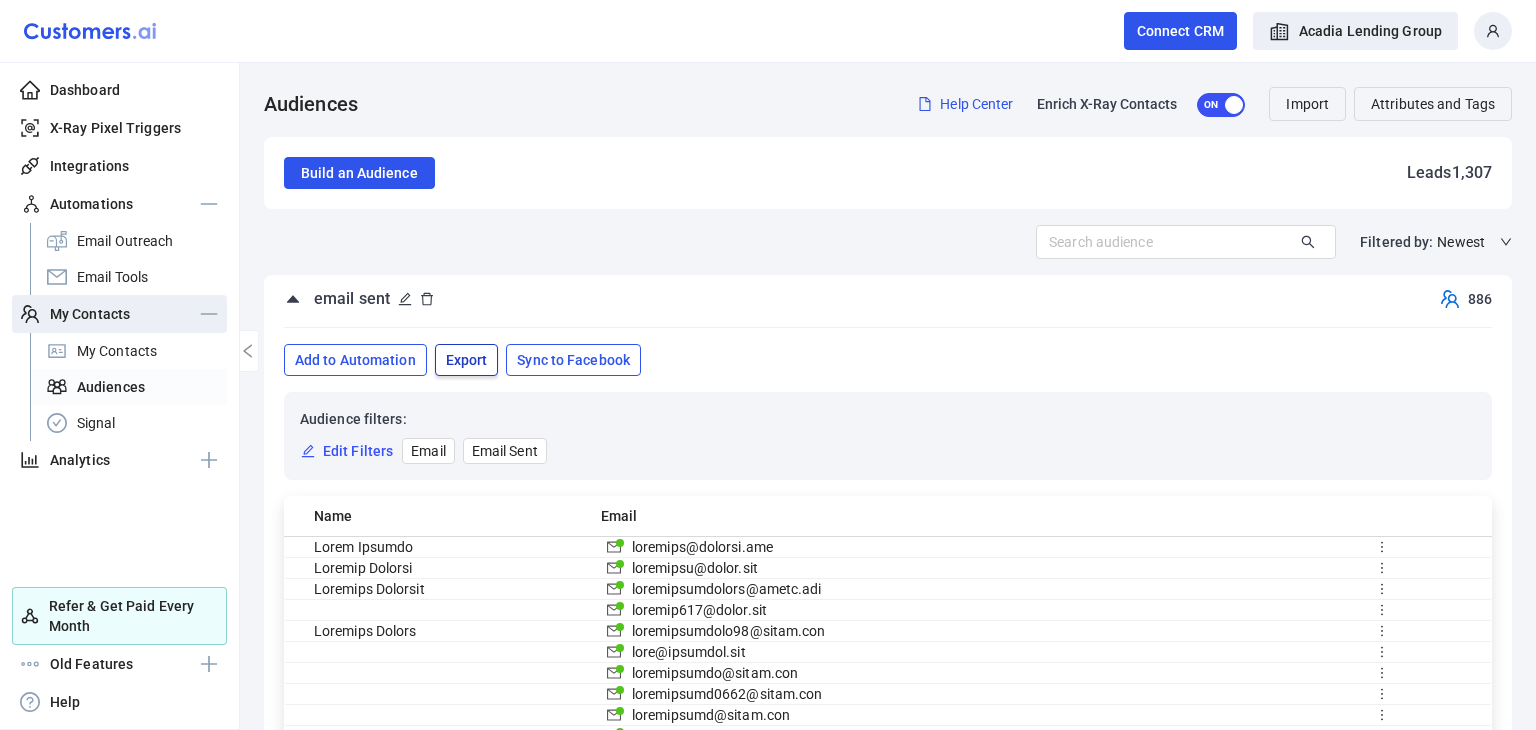 click on "Export" at bounding box center [467, 360] 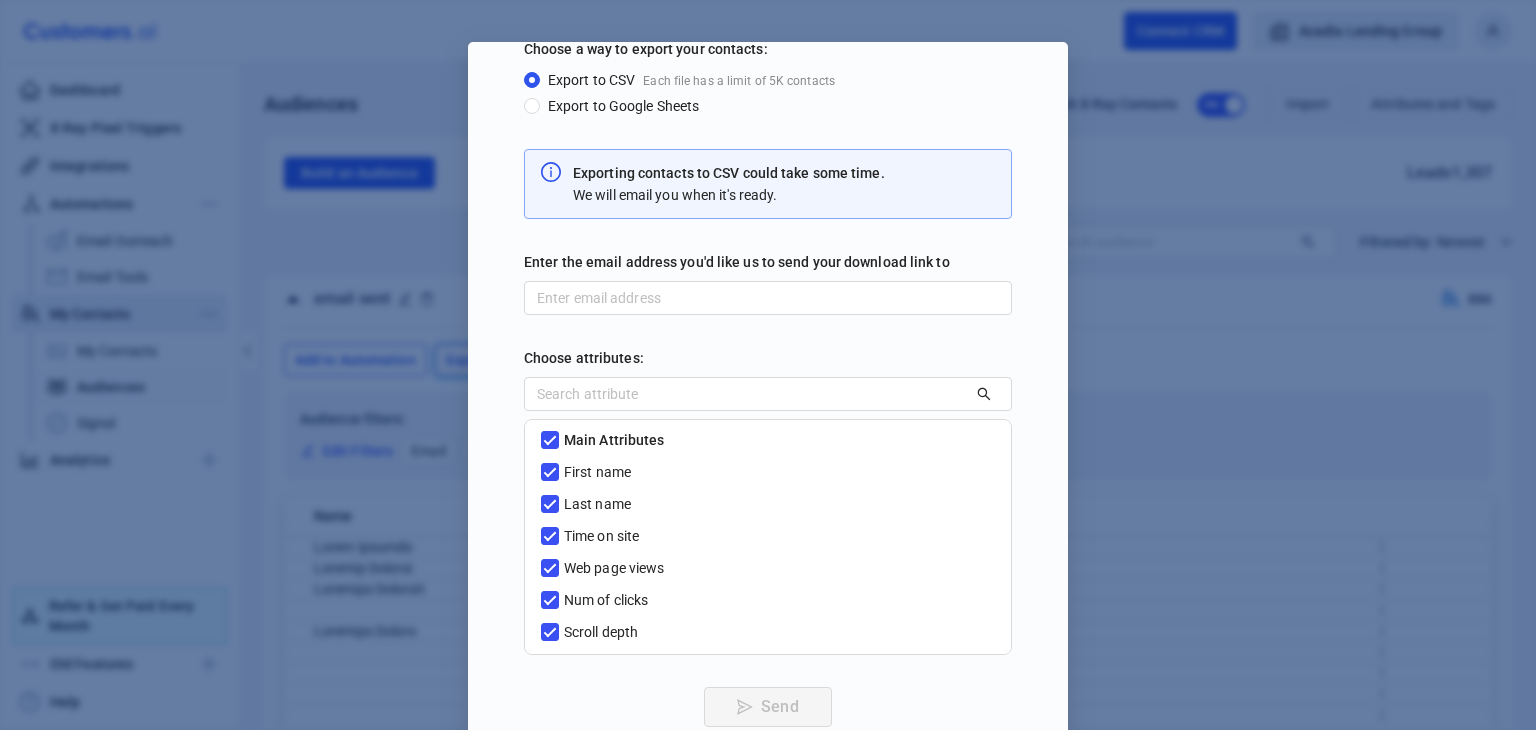 scroll, scrollTop: 120, scrollLeft: 0, axis: vertical 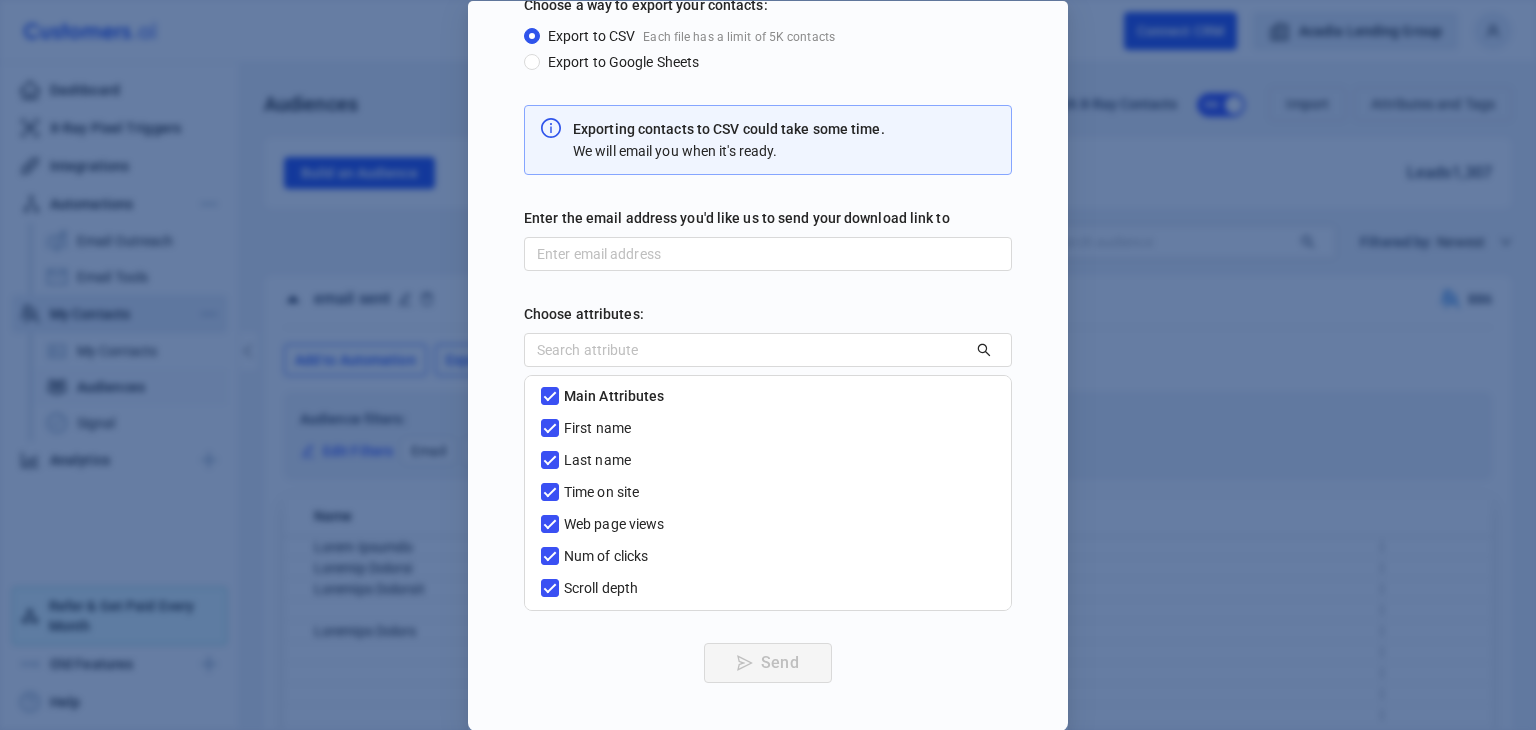 click on "Time on site" at bounding box center [552, 397] 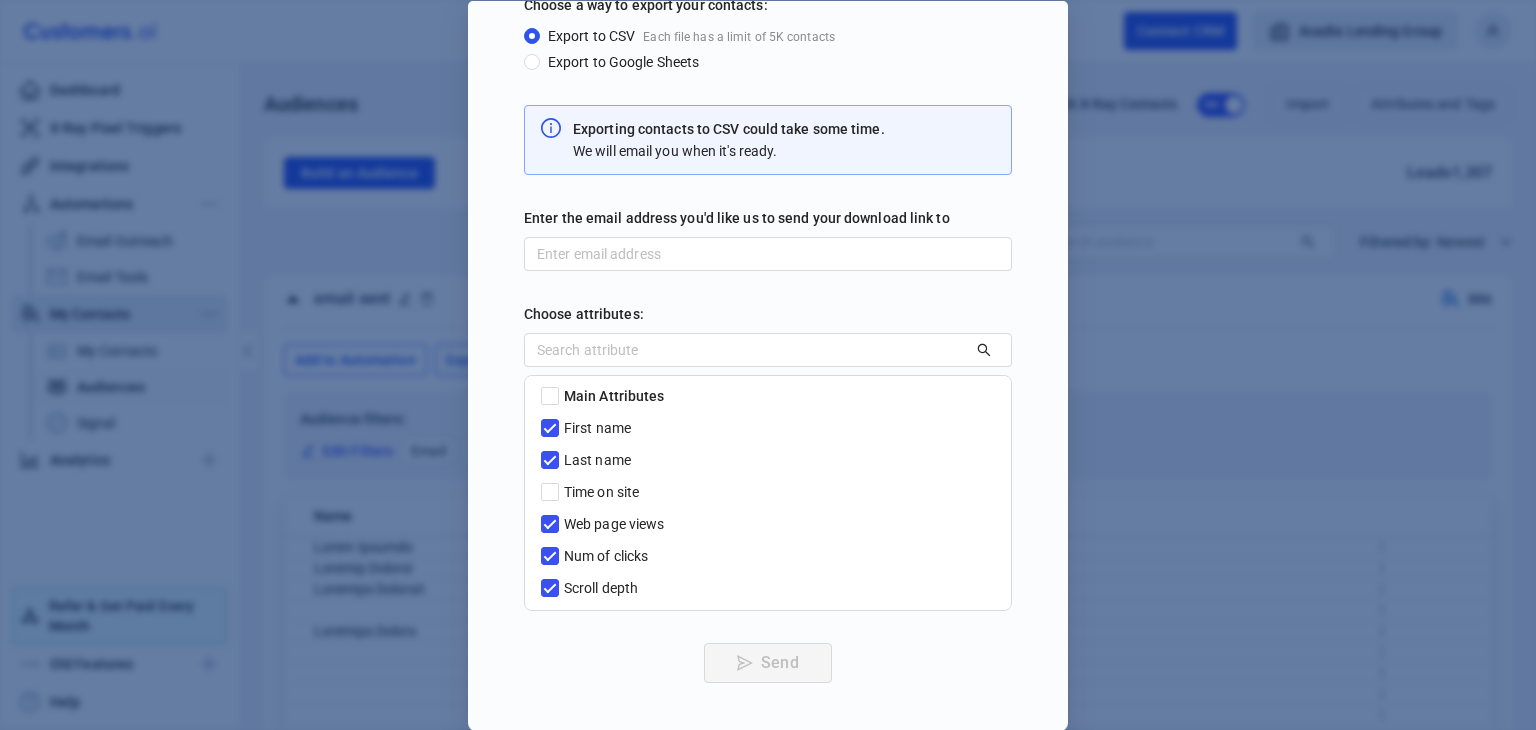 drag, startPoint x: 548, startPoint y: 519, endPoint x: 547, endPoint y: 541, distance: 22.022715 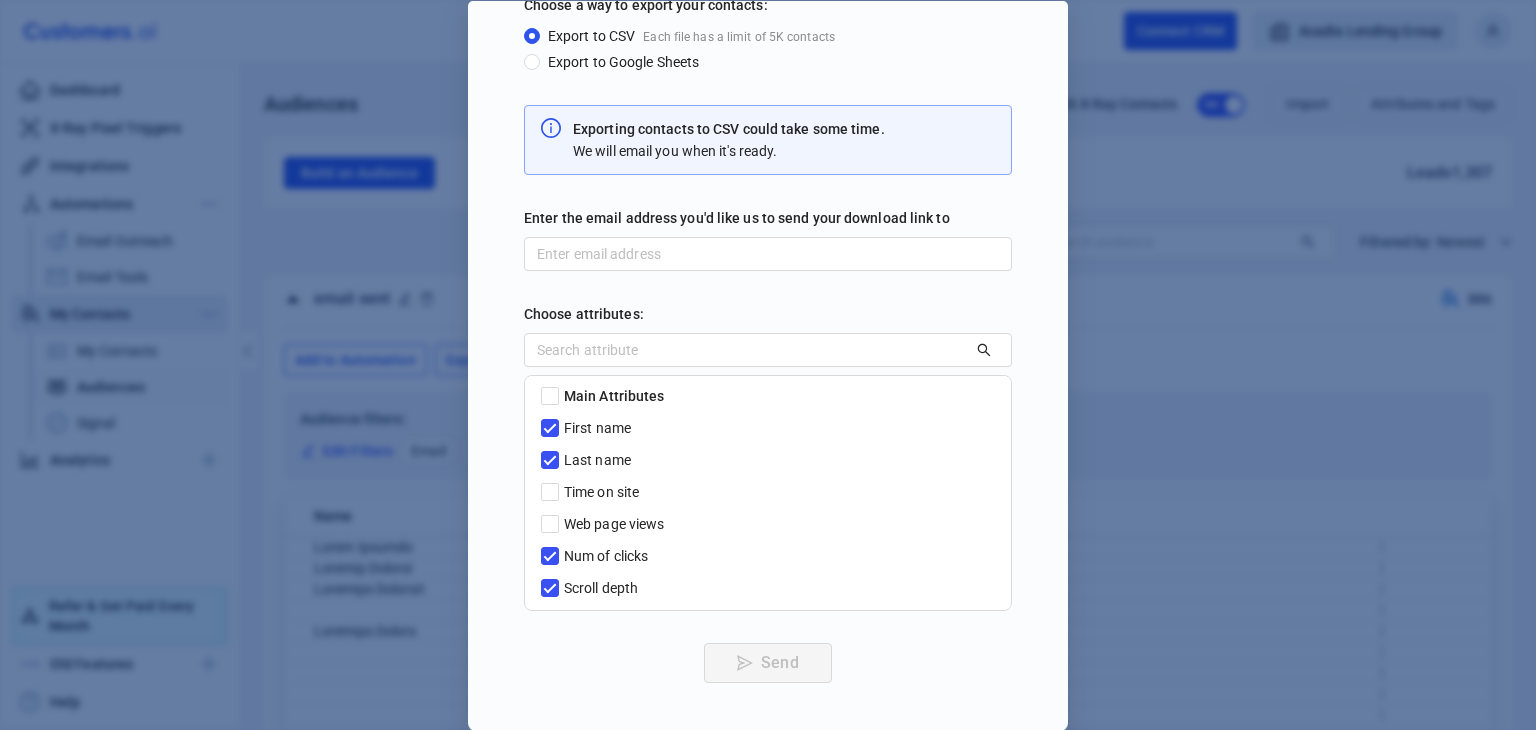 click on "Num of clicks" at bounding box center (552, 397) 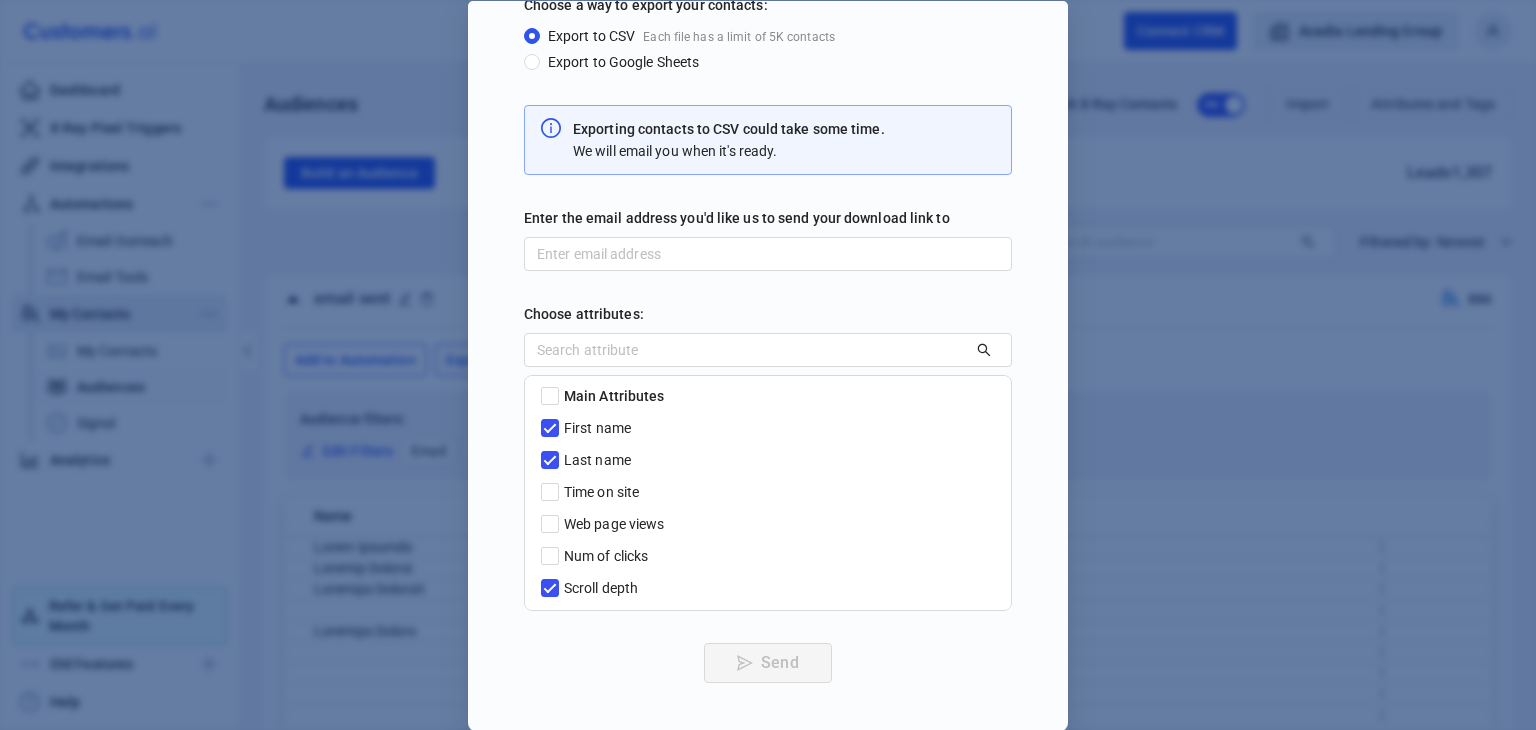 click on "Scroll depth" at bounding box center [552, 397] 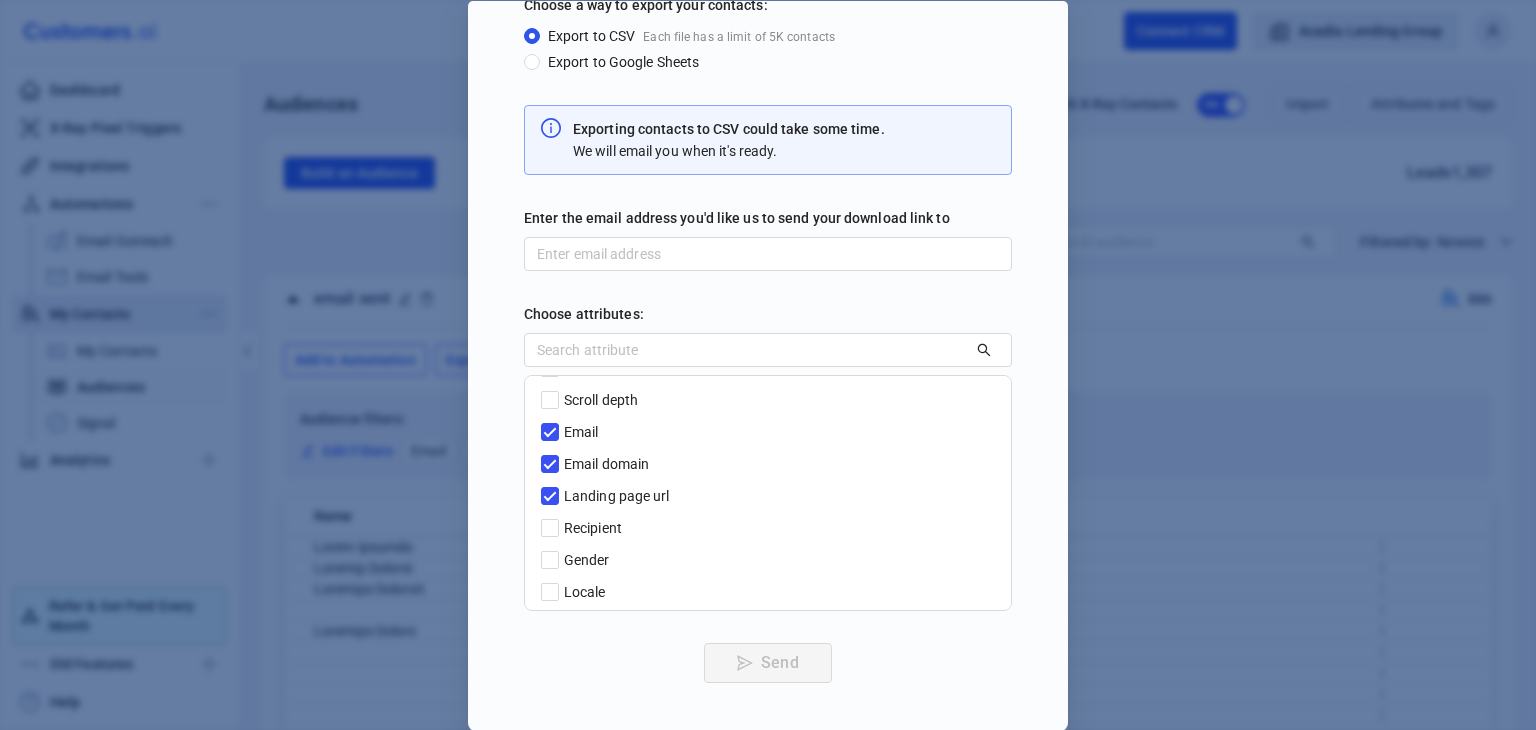 scroll, scrollTop: 200, scrollLeft: 0, axis: vertical 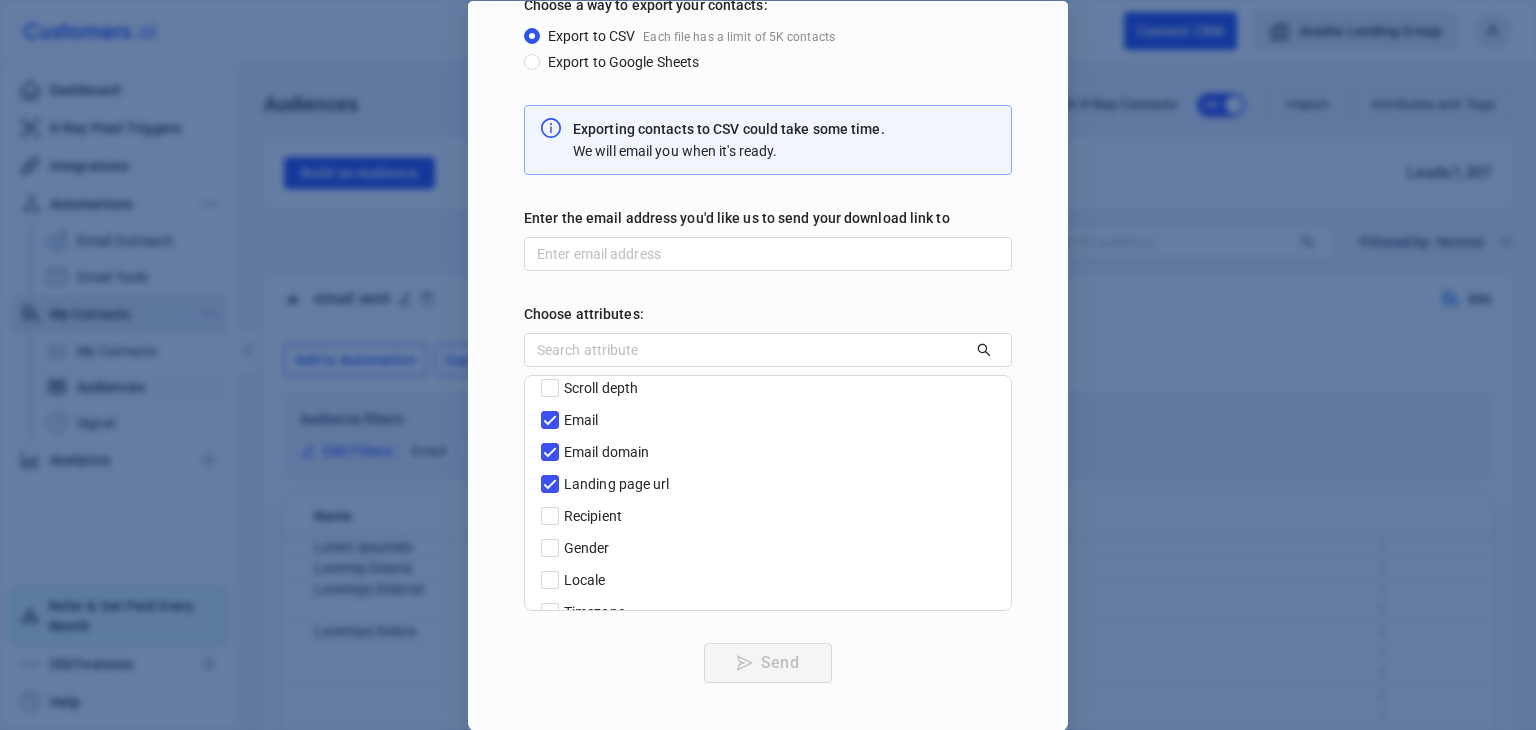 click on "Email domain" at bounding box center [552, 197] 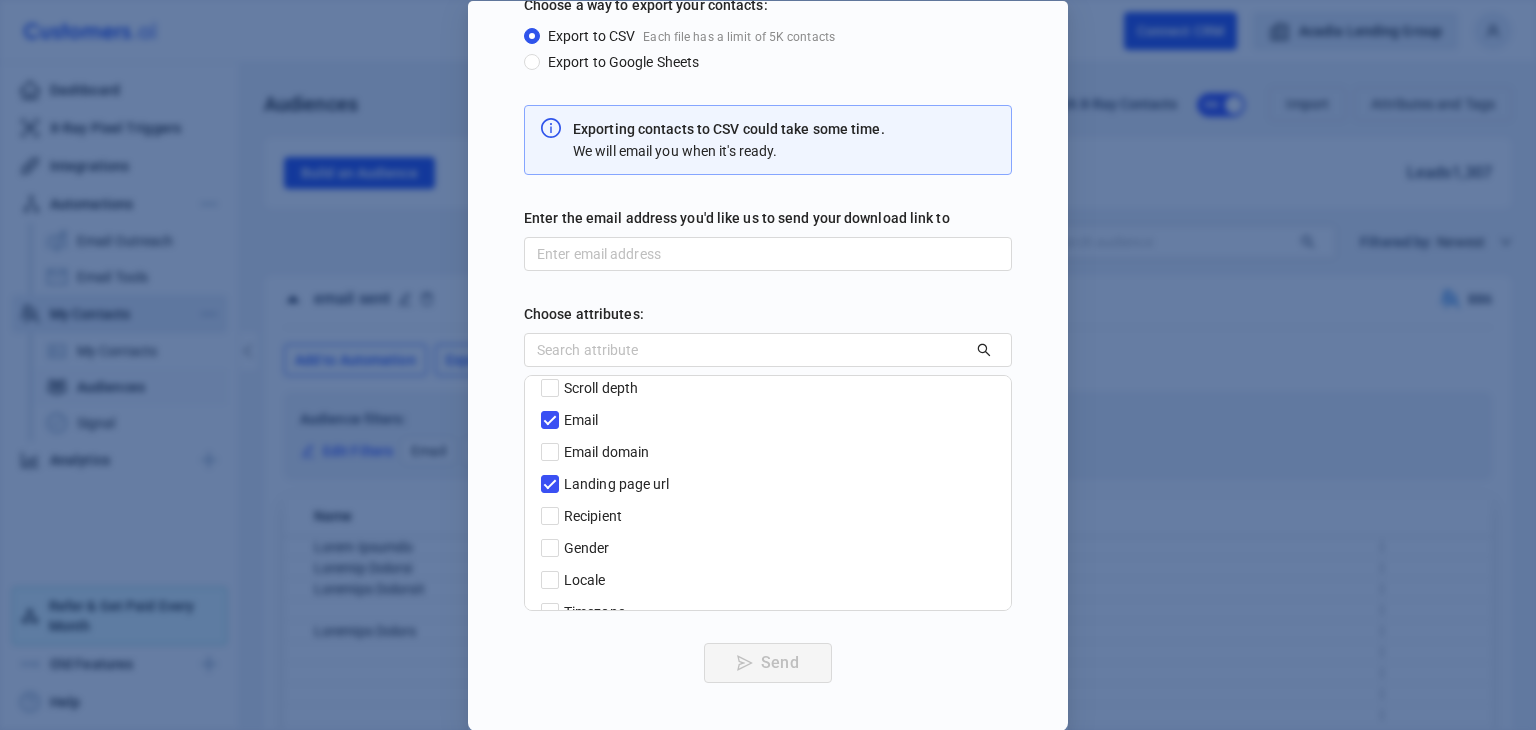 click on "Landing page url" at bounding box center [552, 197] 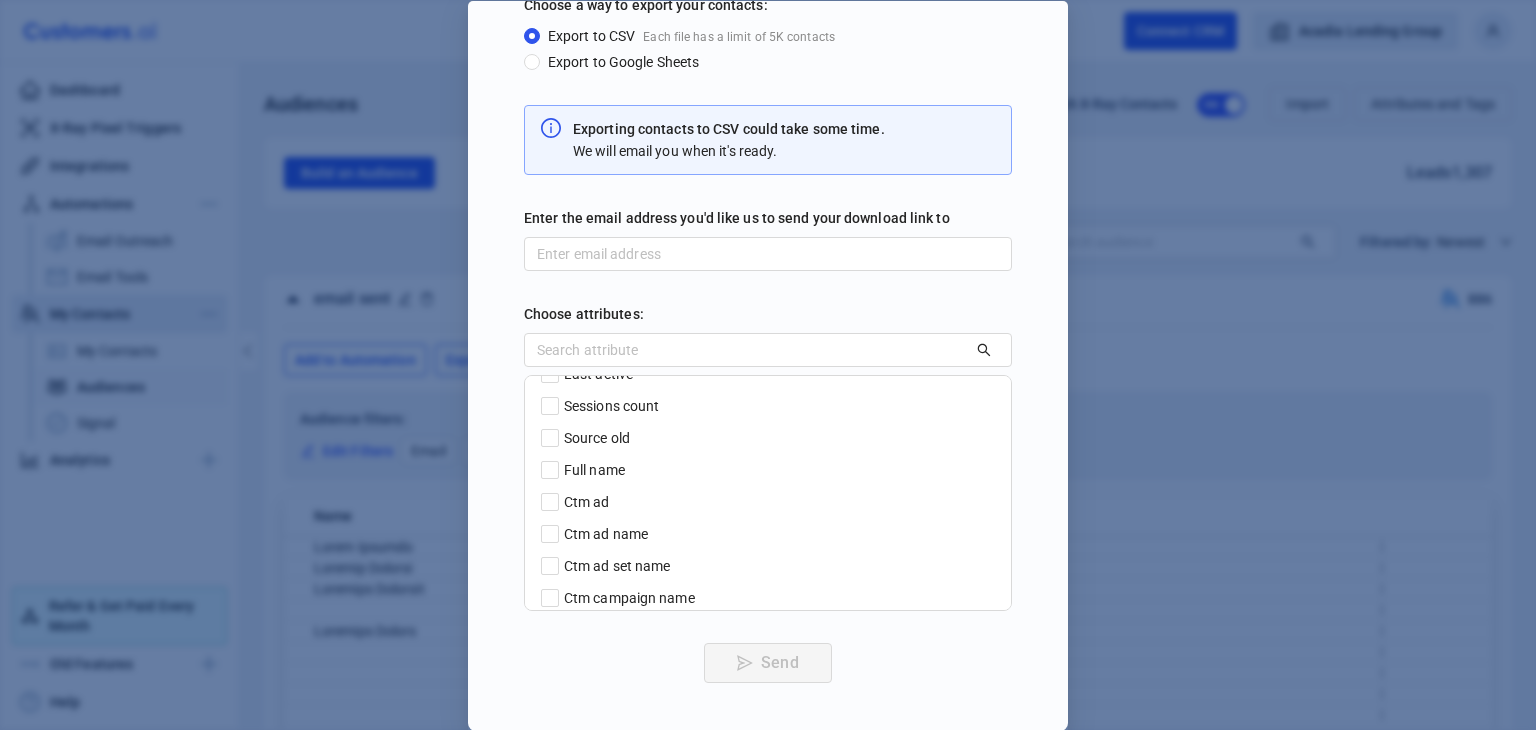 scroll, scrollTop: 600, scrollLeft: 0, axis: vertical 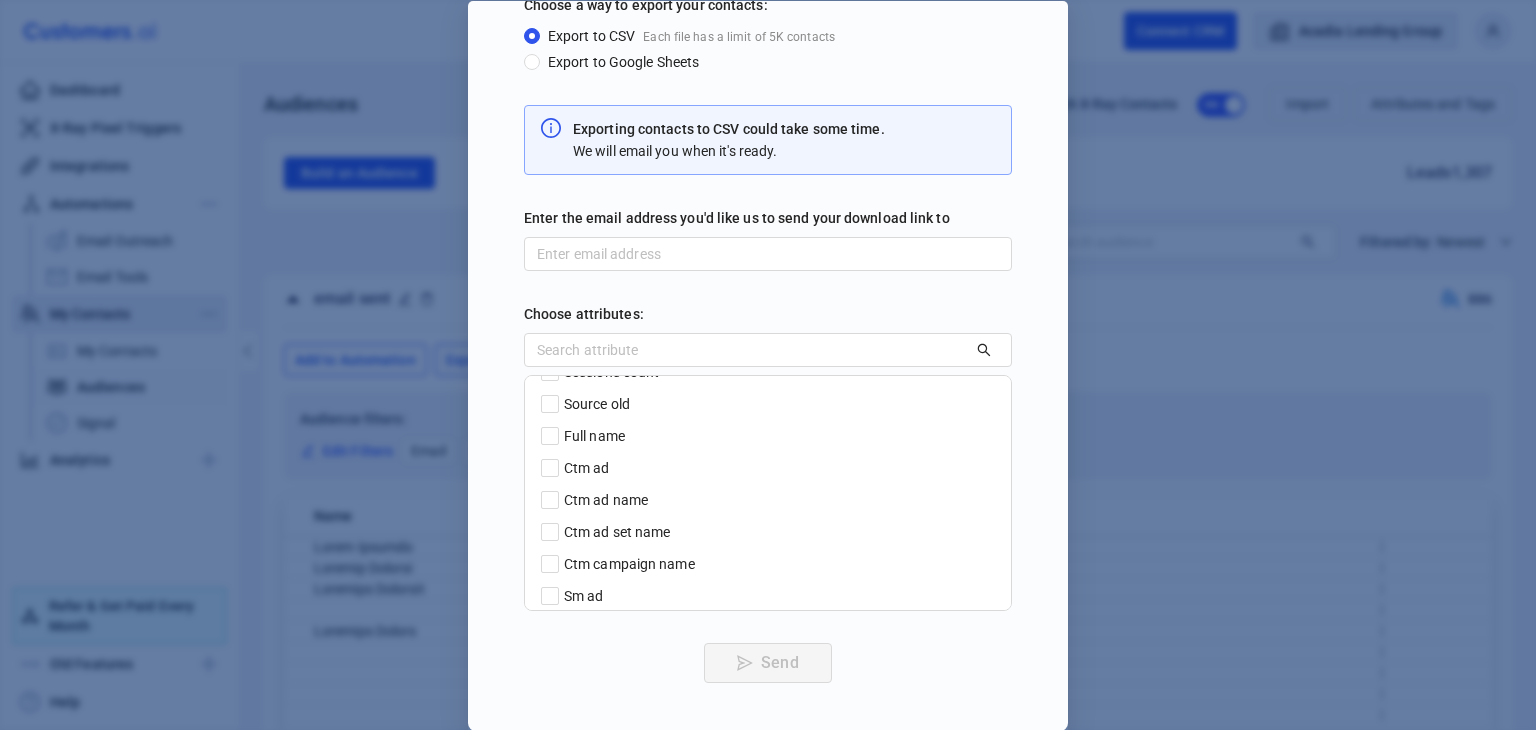 click at bounding box center [753, 350] 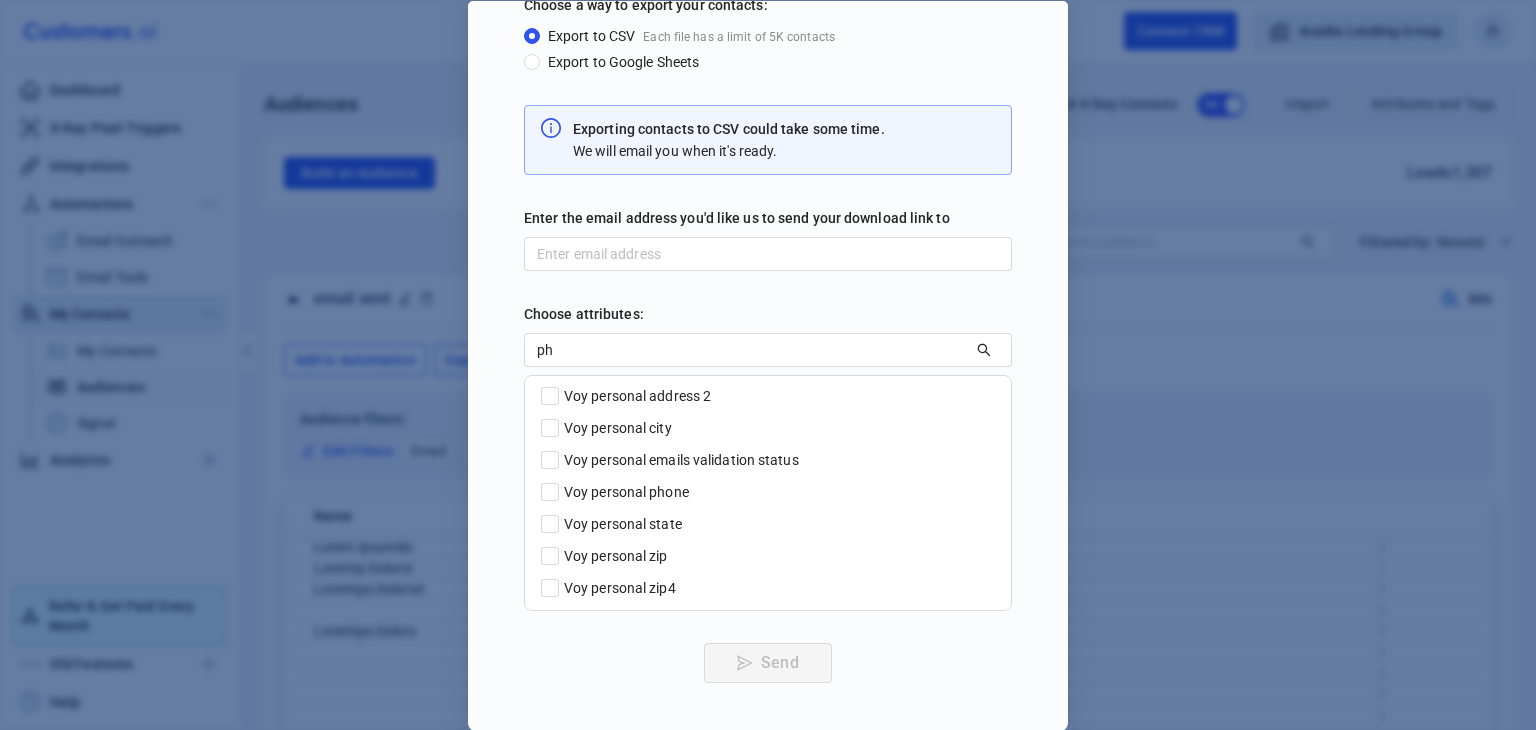 scroll, scrollTop: 0, scrollLeft: 0, axis: both 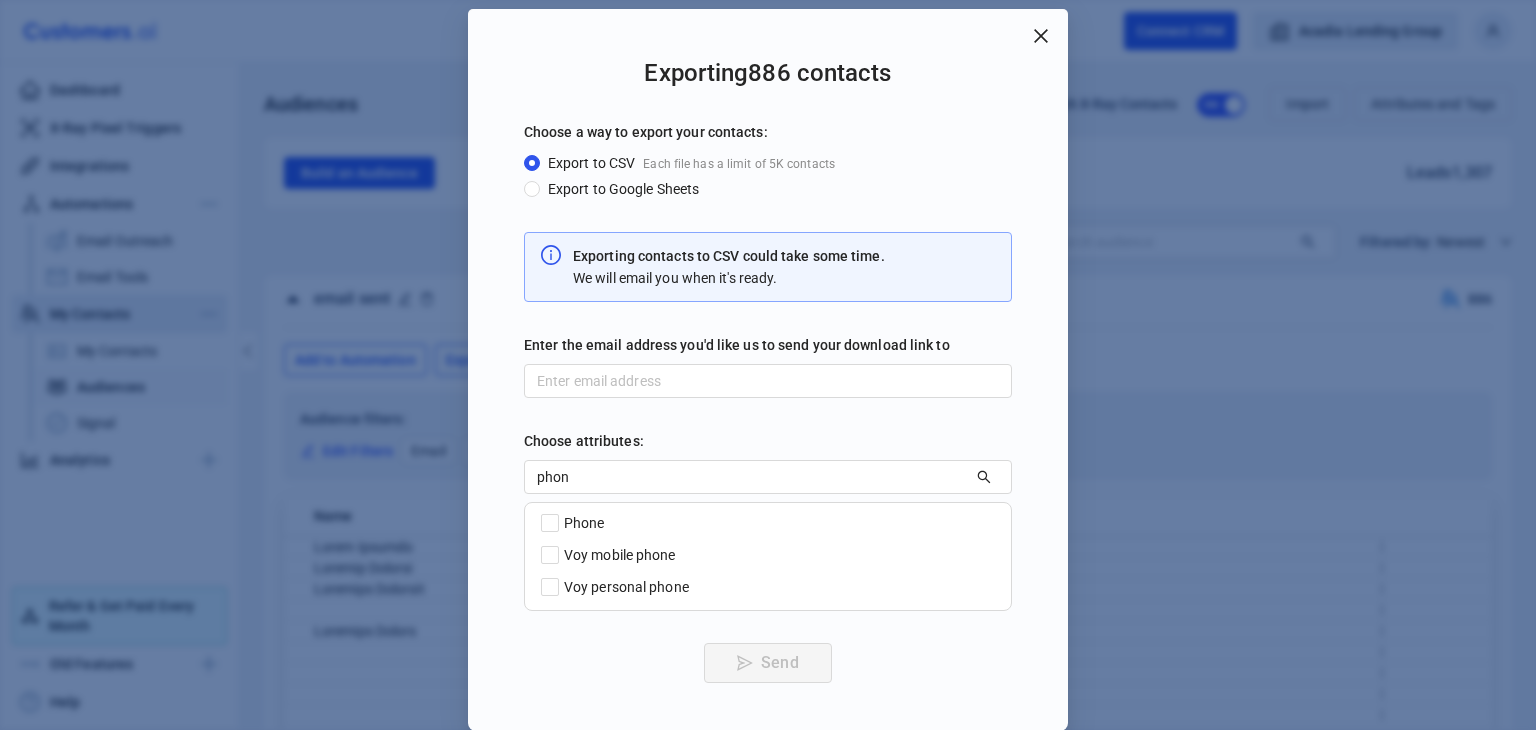 type on "phon" 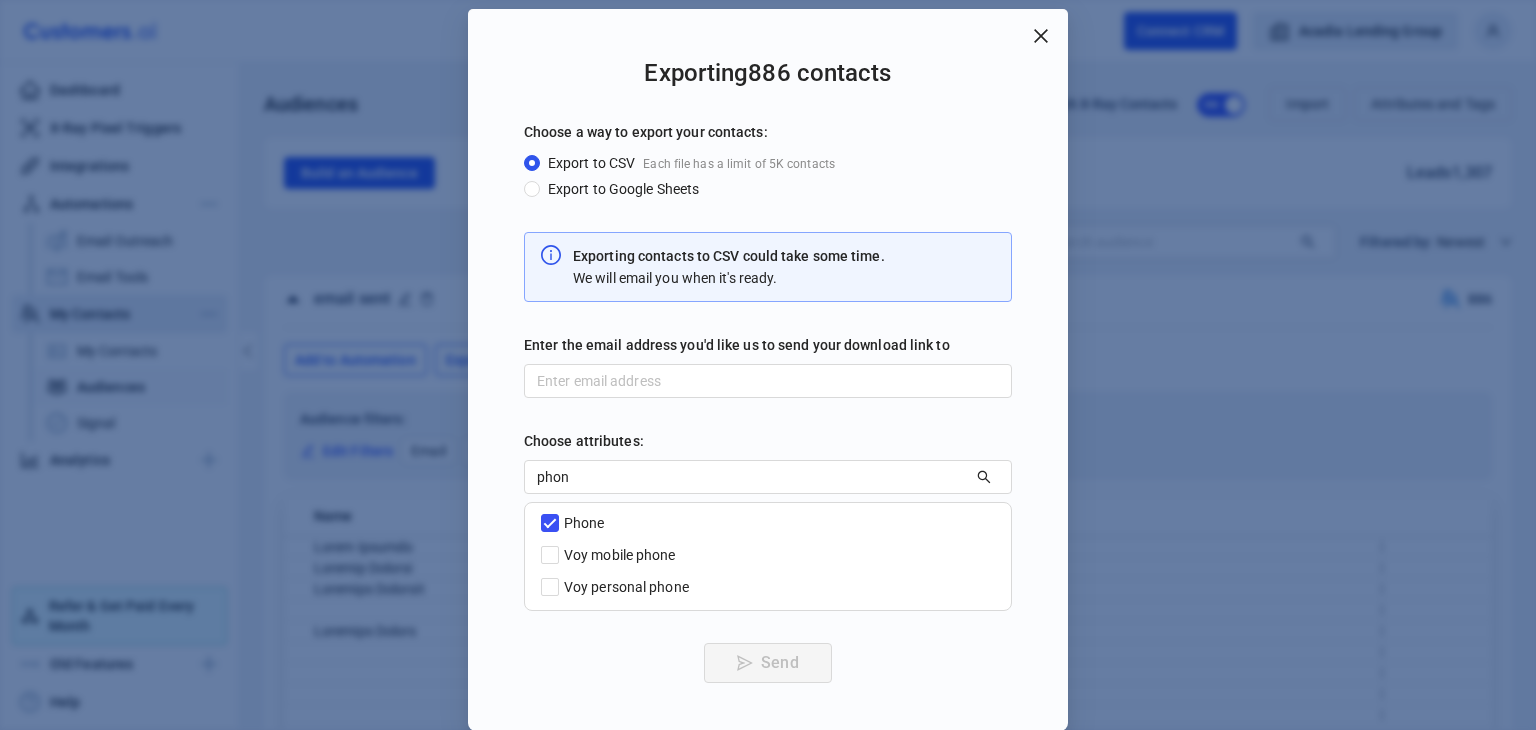 click on "Send" at bounding box center [768, 663] 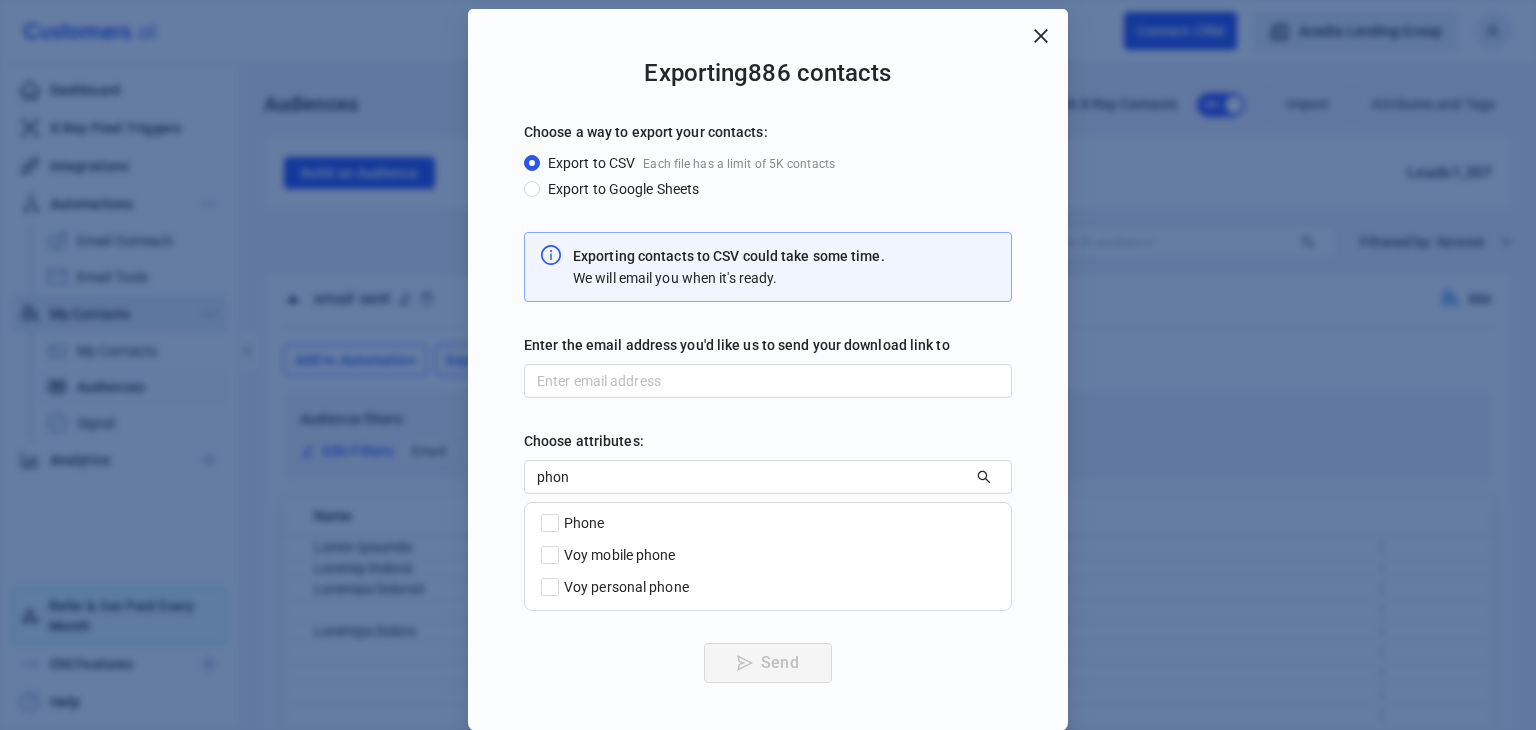 click on "Phone" at bounding box center [584, 523] 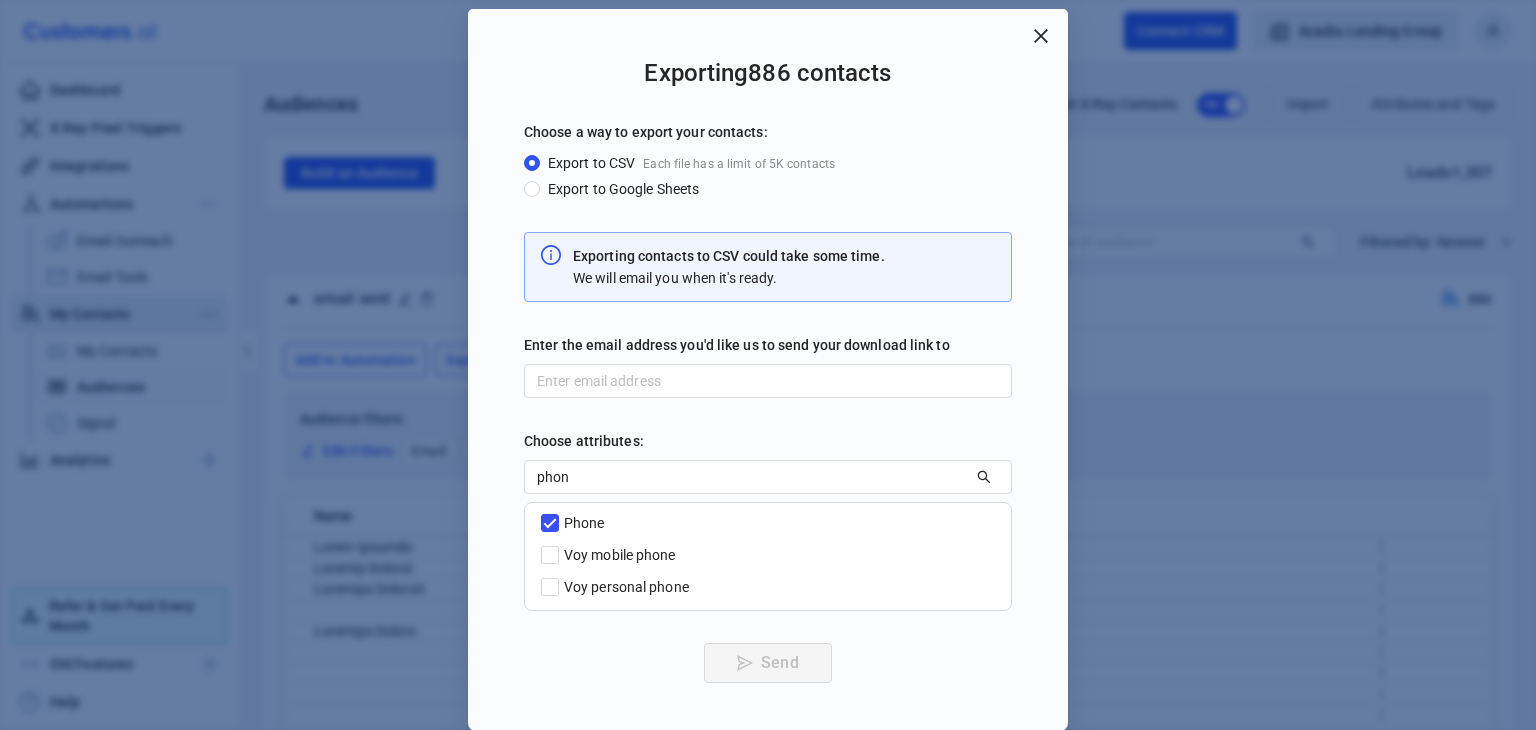 click at bounding box center (768, 381) 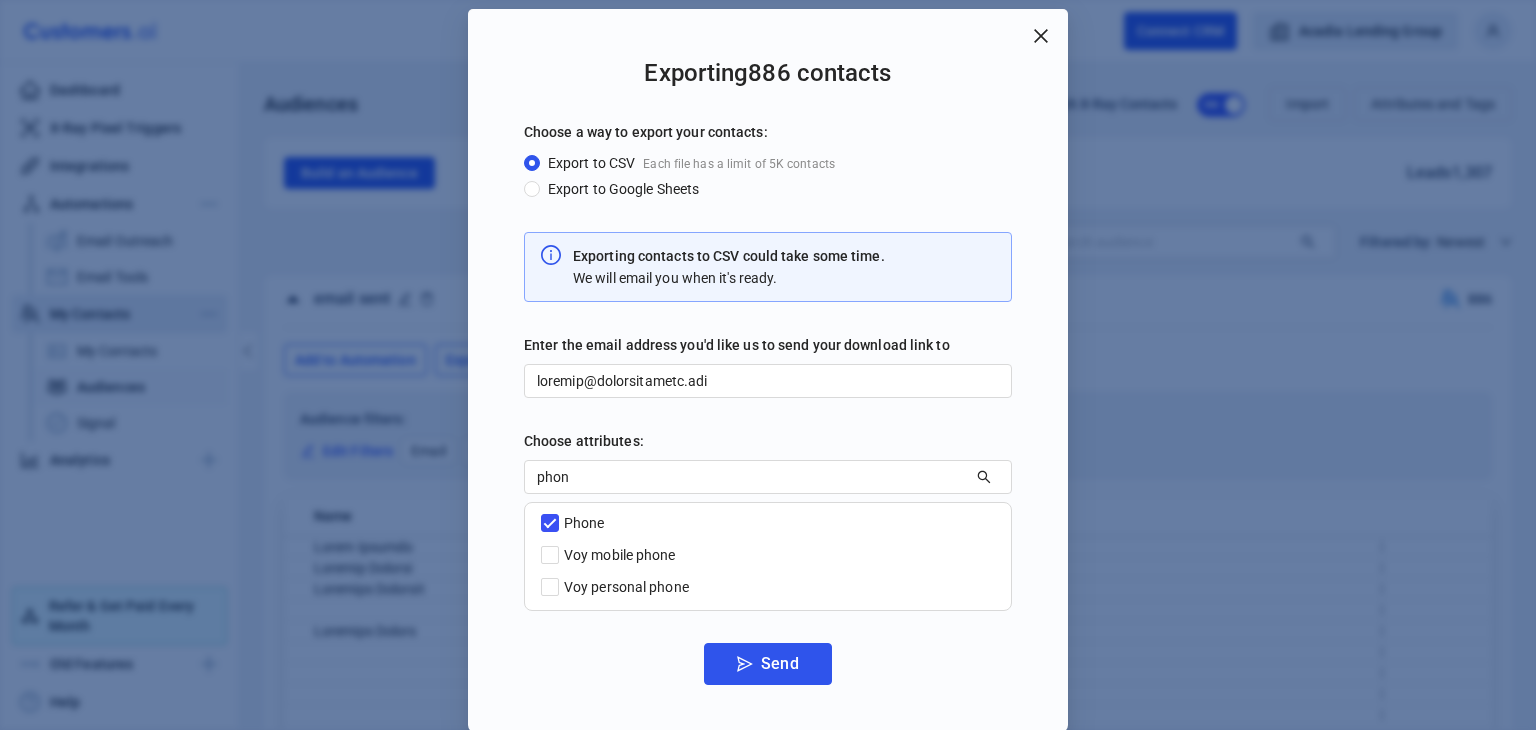 type on "loremip@dolorsitametc.adi" 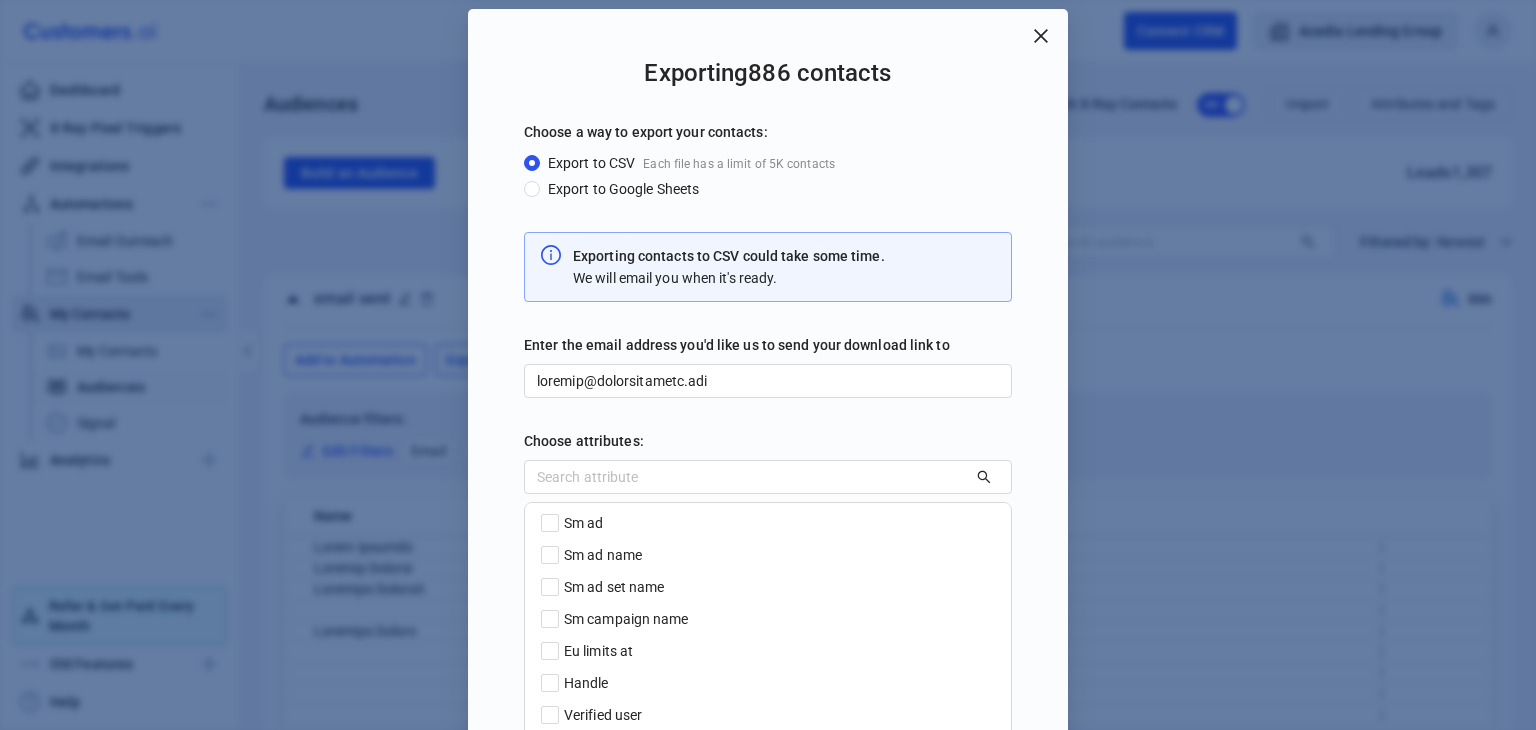 scroll, scrollTop: 900, scrollLeft: 0, axis: vertical 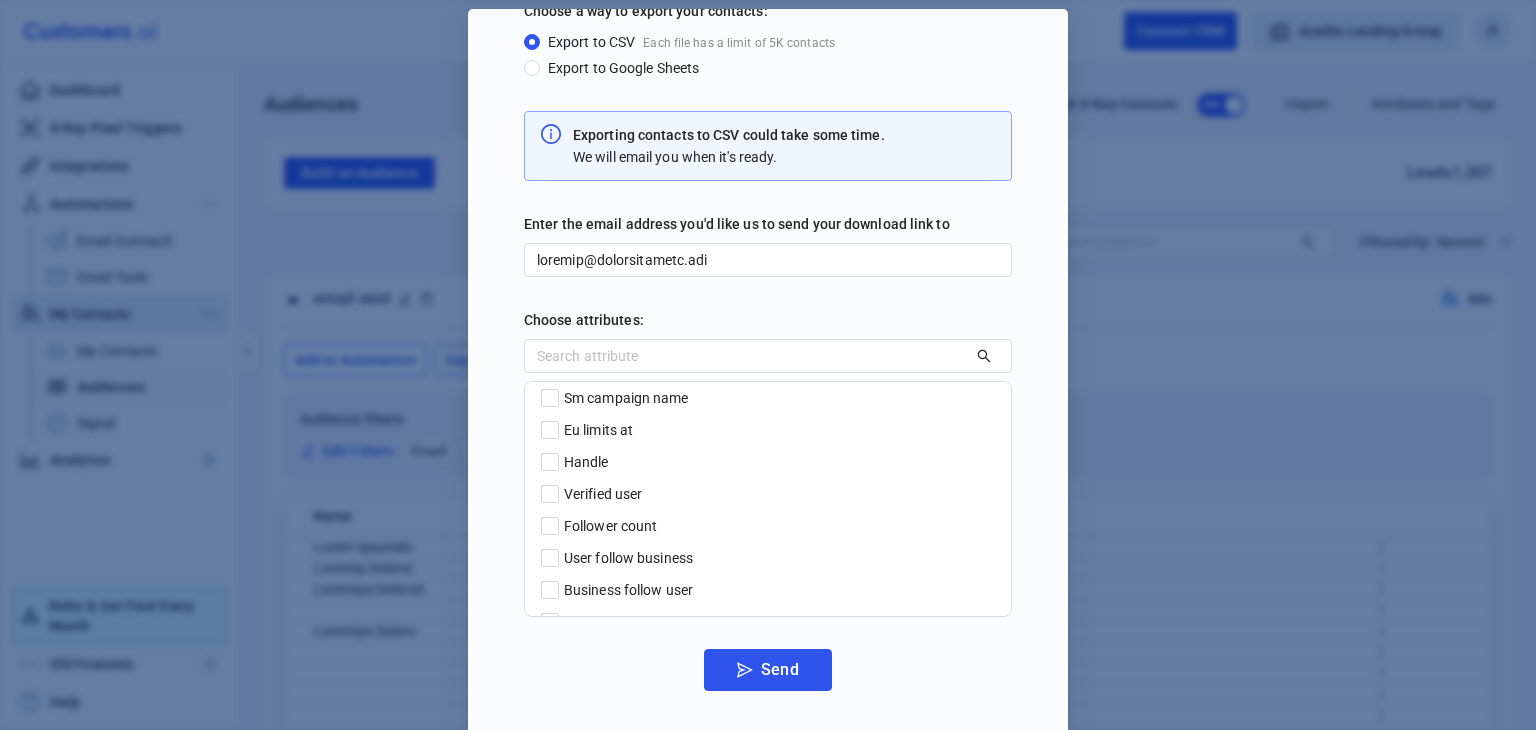 type 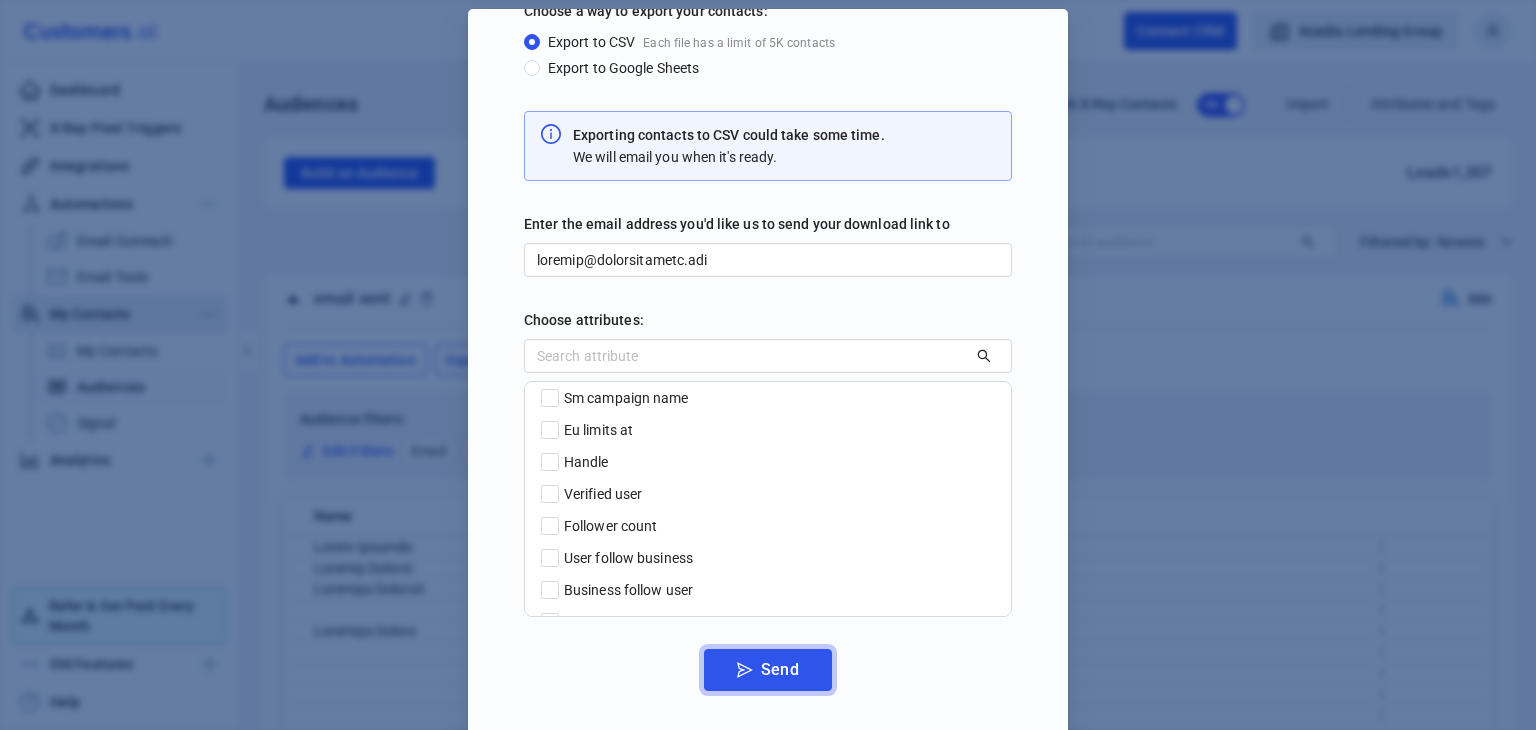 click on "Send" at bounding box center [767, 670] 